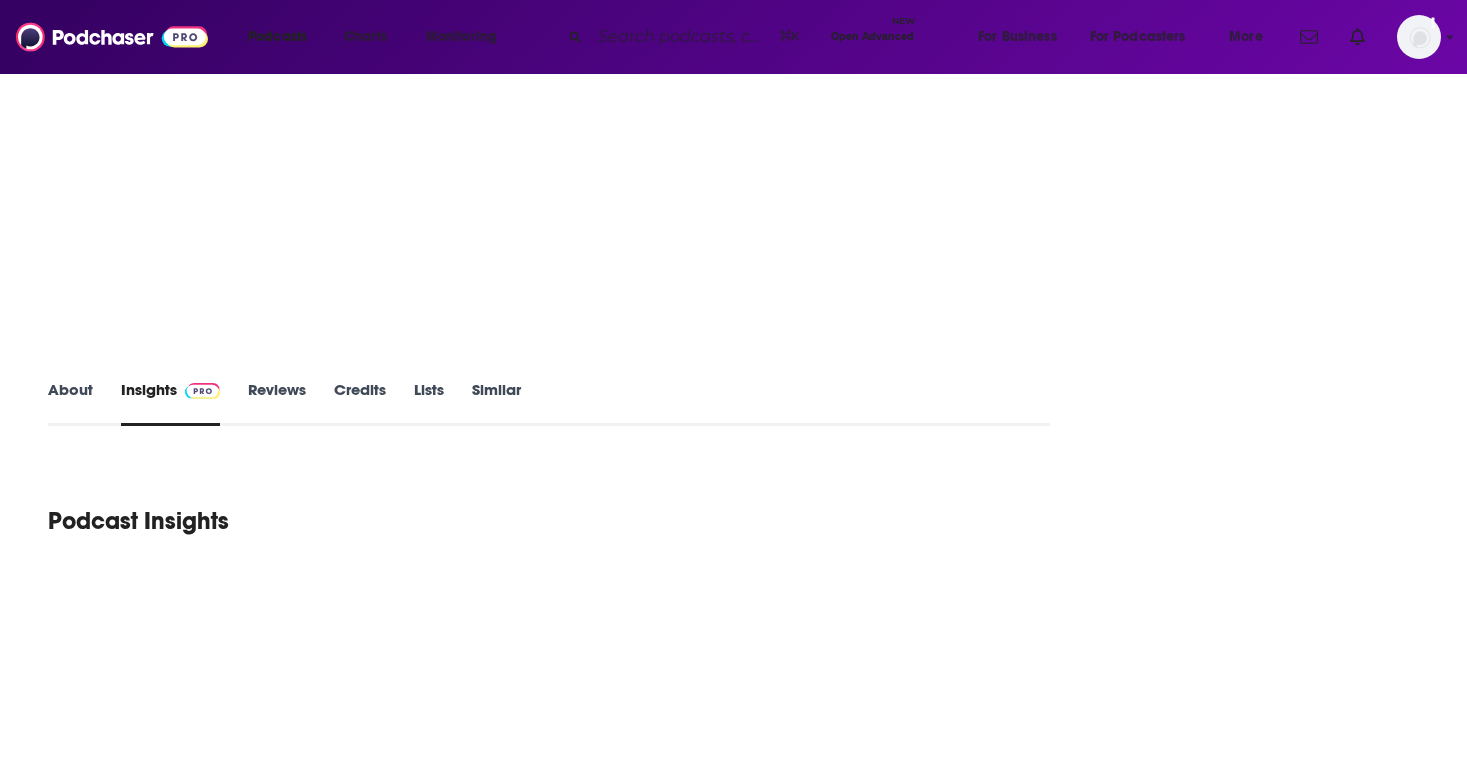 scroll, scrollTop: 0, scrollLeft: 0, axis: both 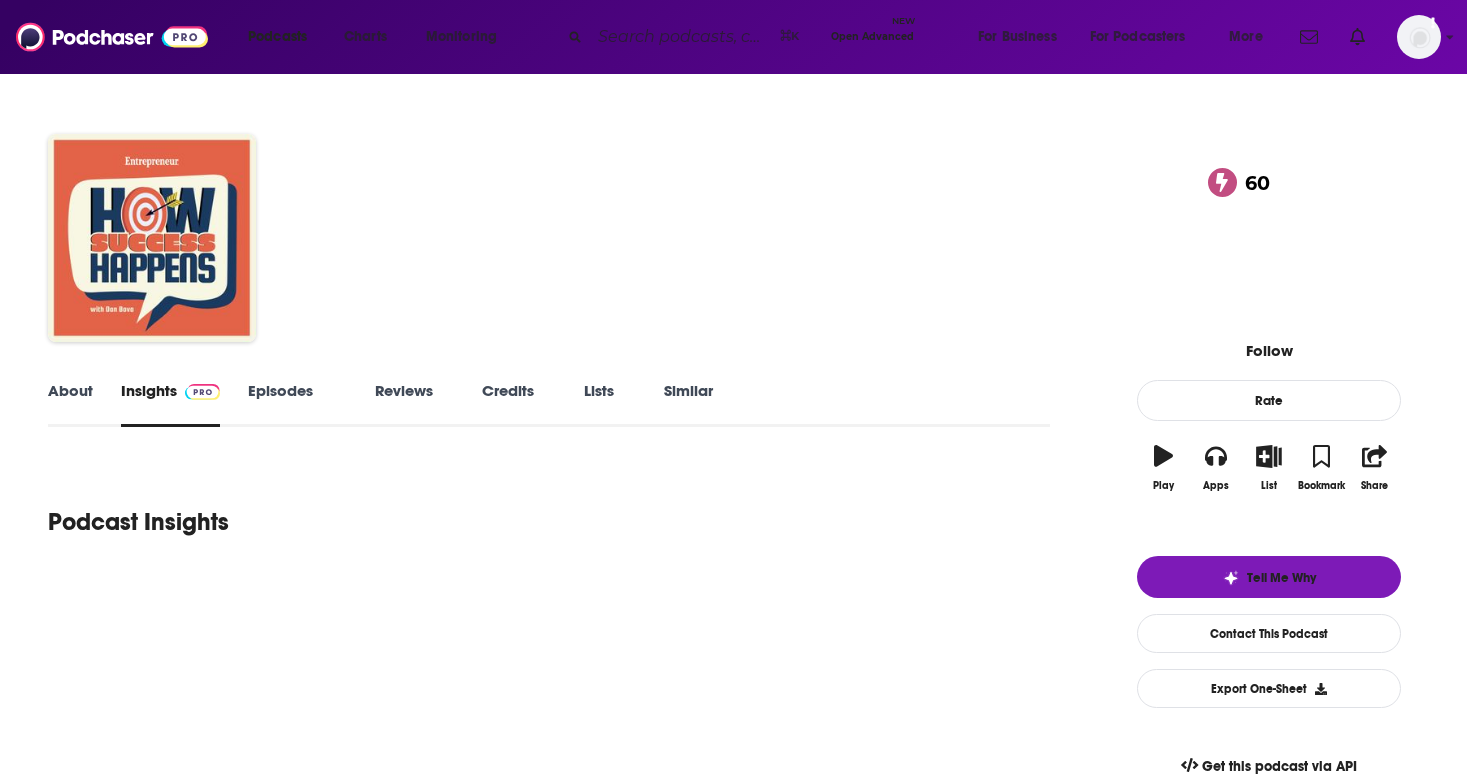 click at bounding box center [681, 37] 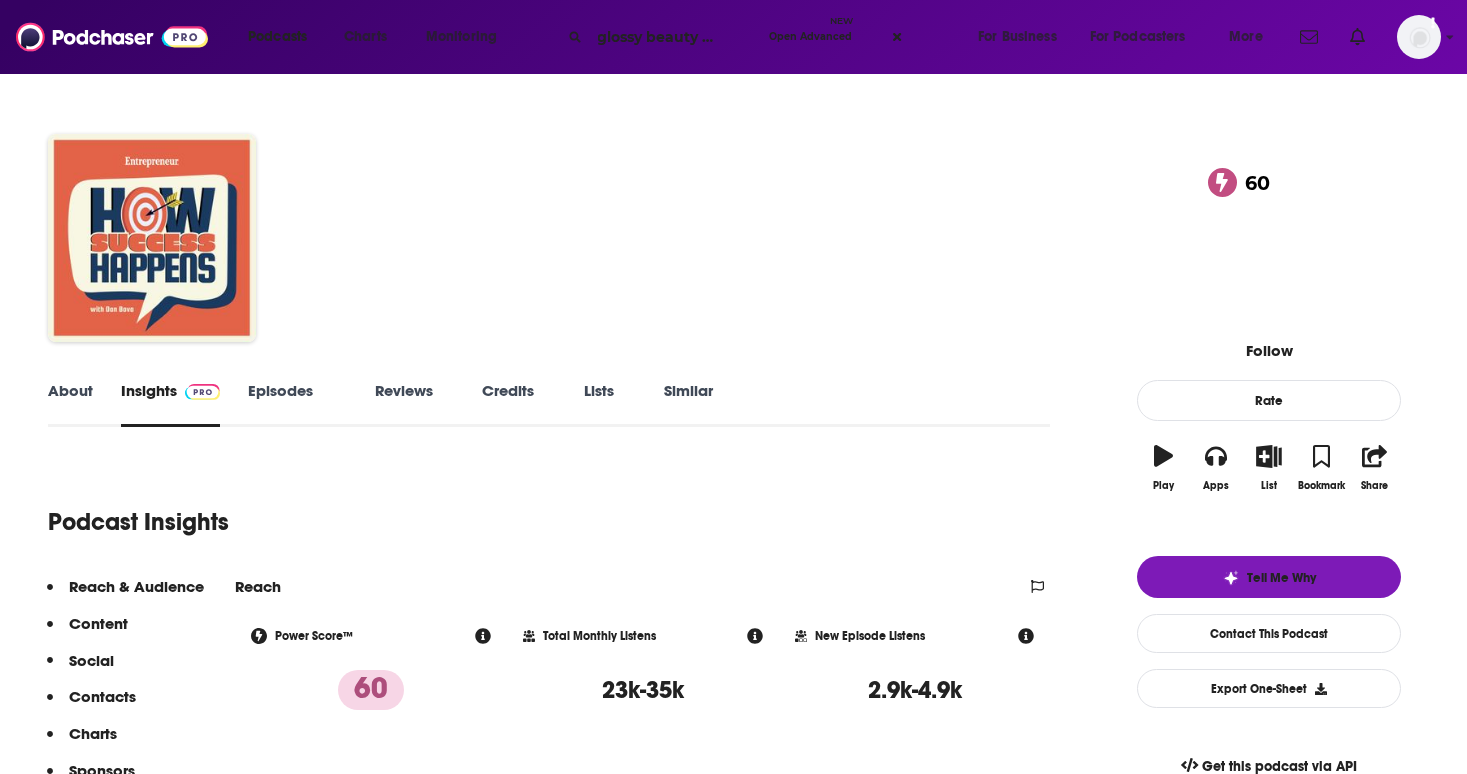 scroll, scrollTop: 0, scrollLeft: 43, axis: horizontal 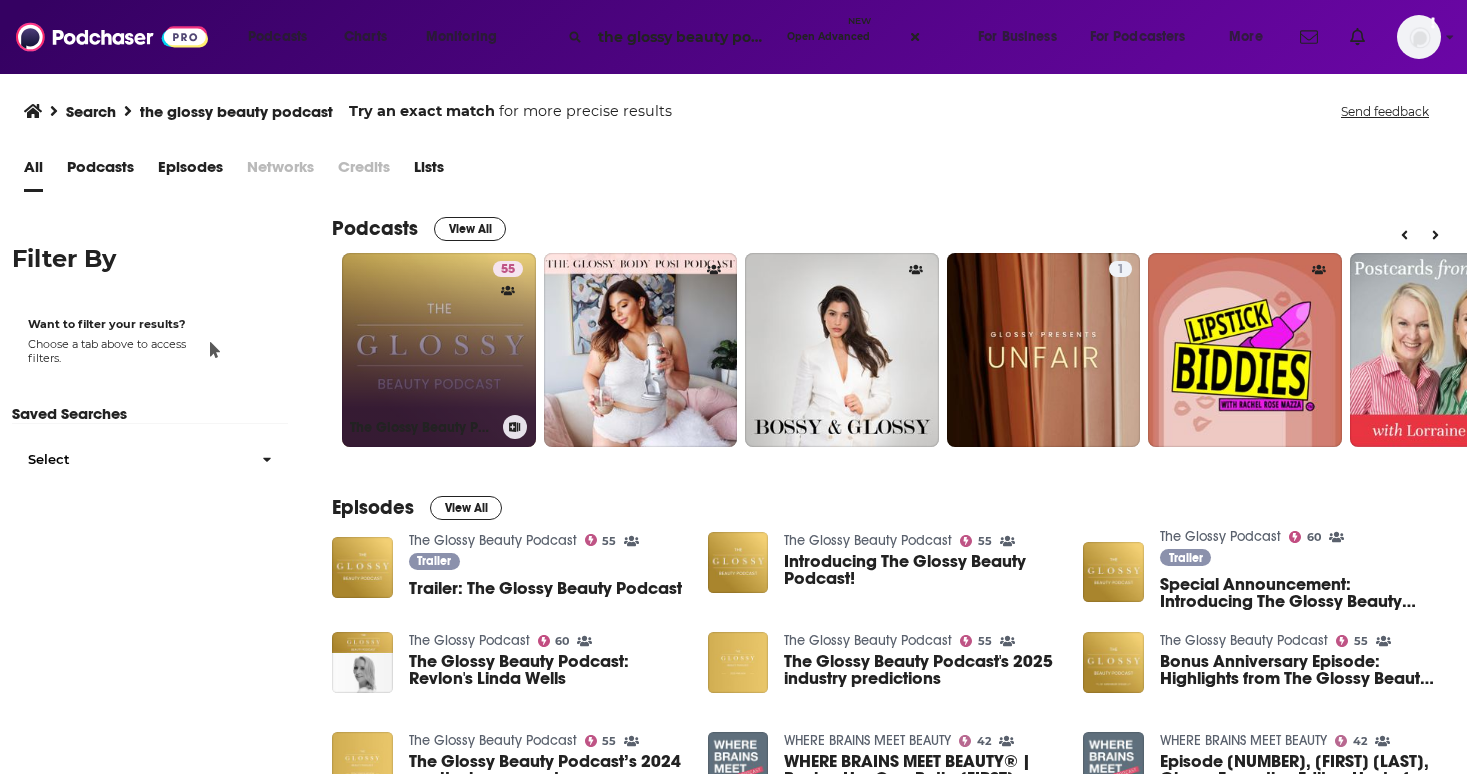 click on "55 The Glossy Beauty Podcast" at bounding box center (439, 350) 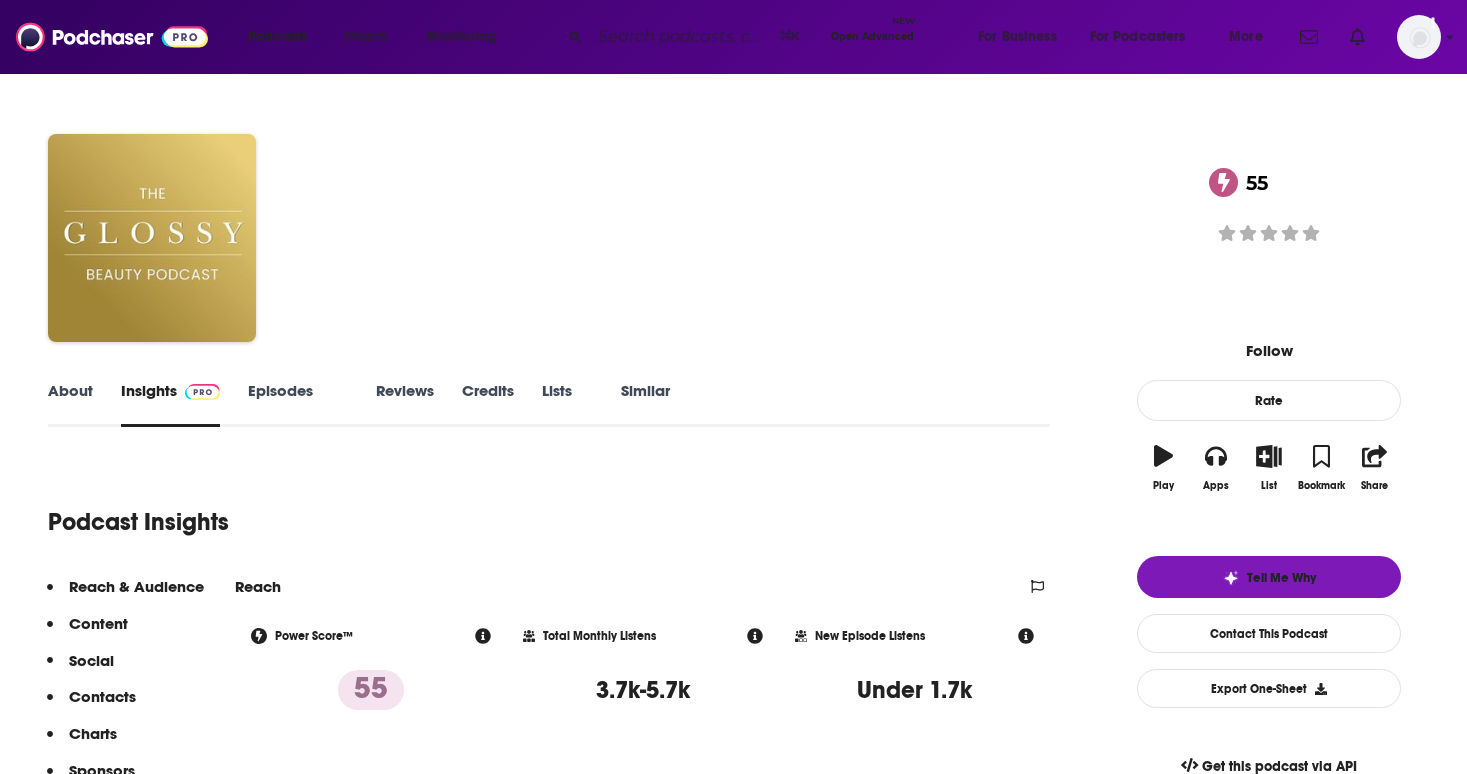 click on "Episodes 346" at bounding box center (298, 404) 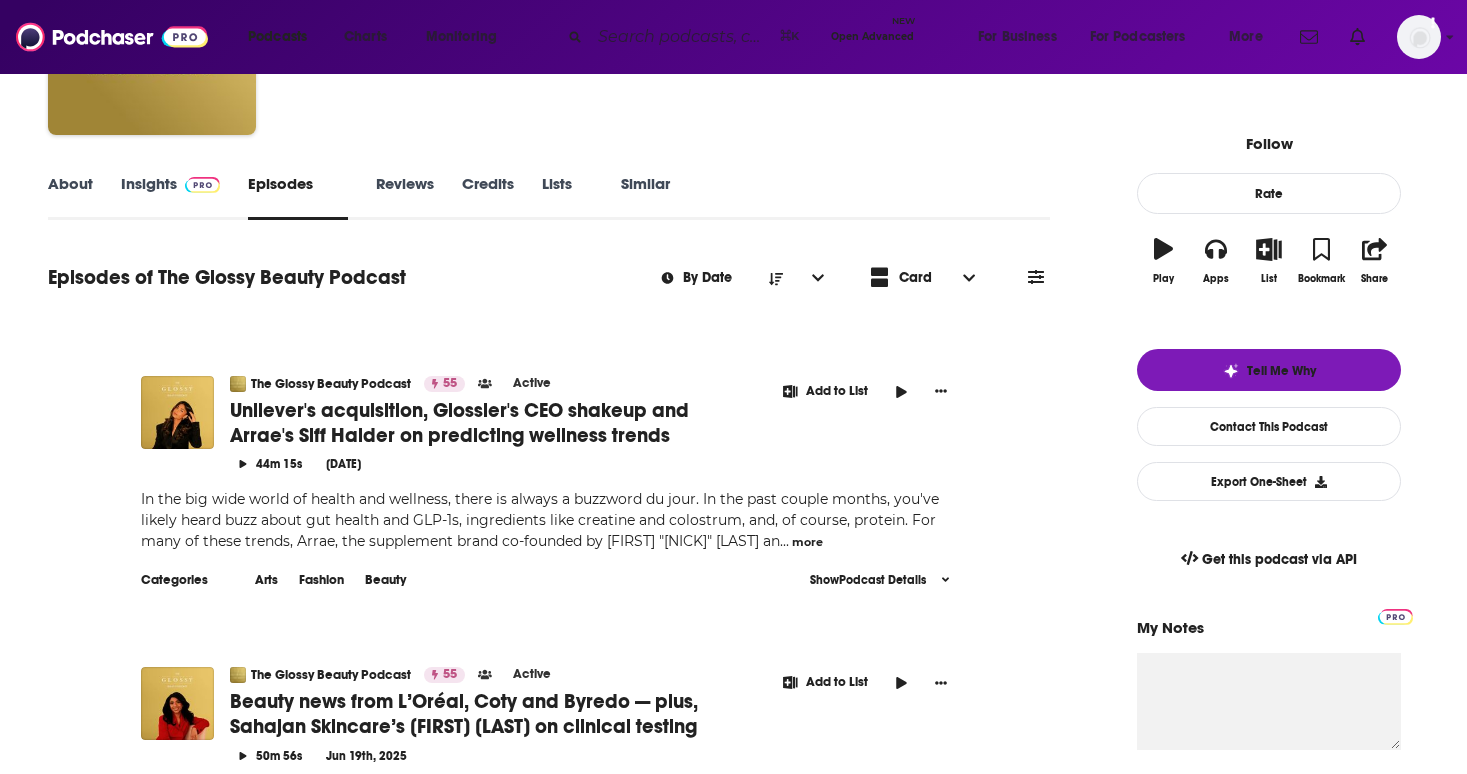 scroll, scrollTop: 204, scrollLeft: 0, axis: vertical 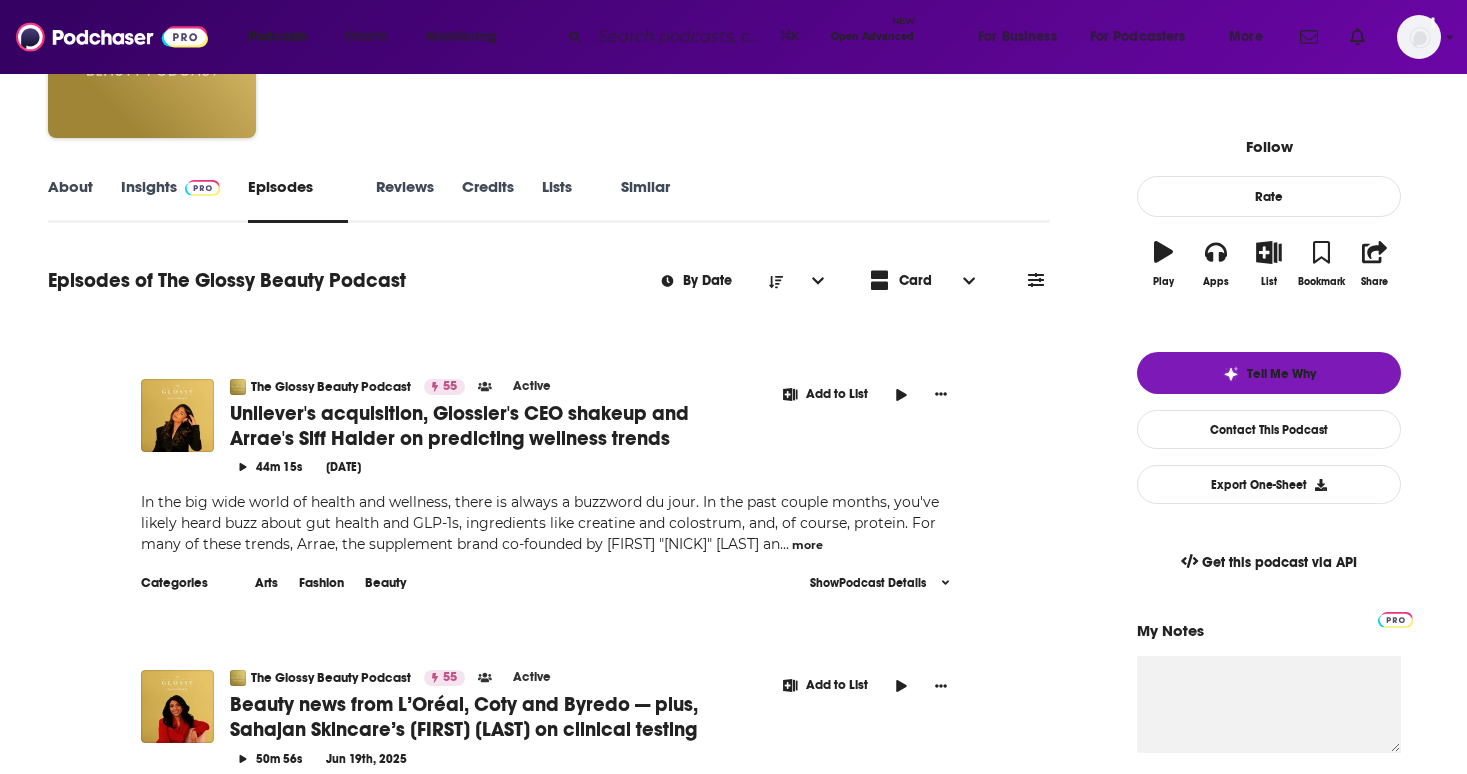 click on "Insights" at bounding box center [170, 200] 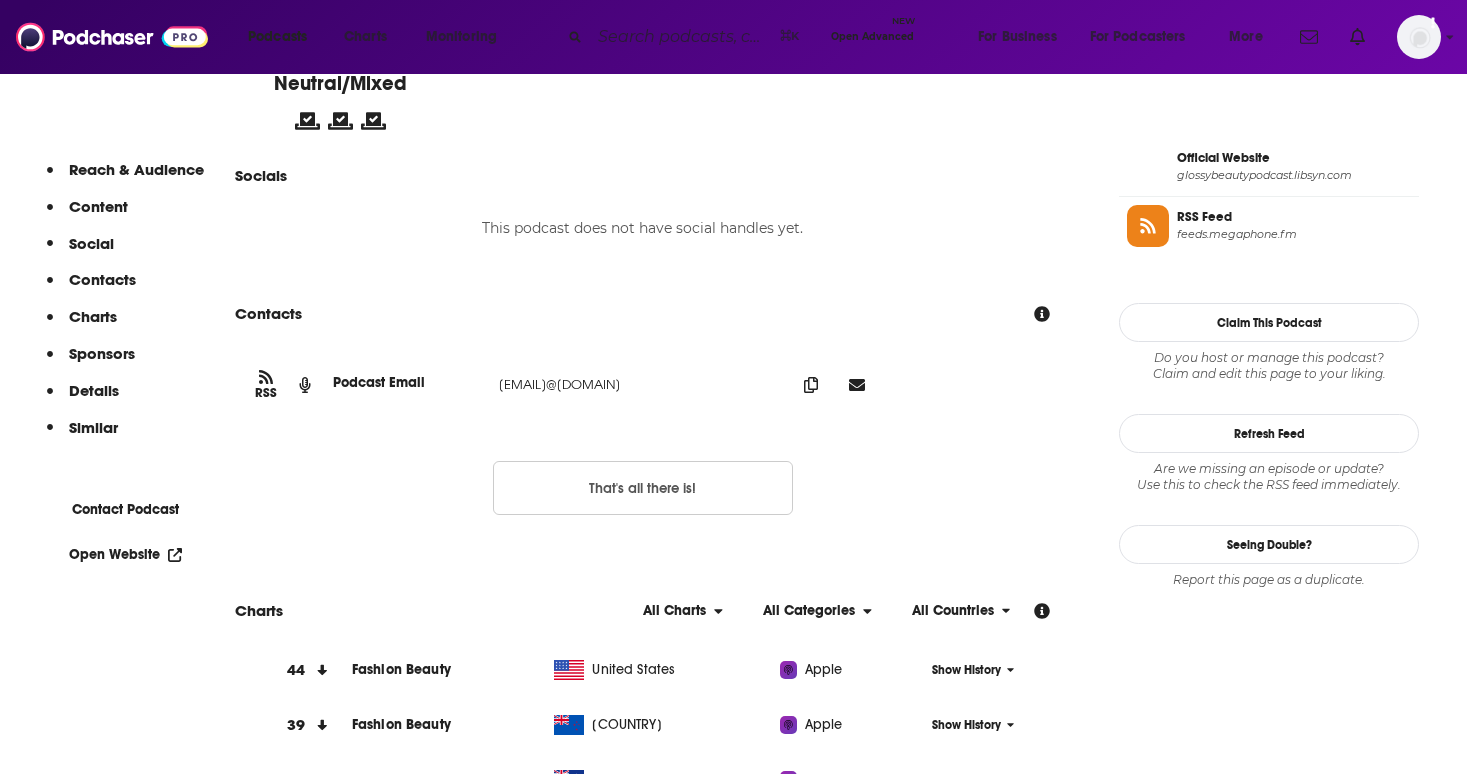 scroll, scrollTop: 1560, scrollLeft: 0, axis: vertical 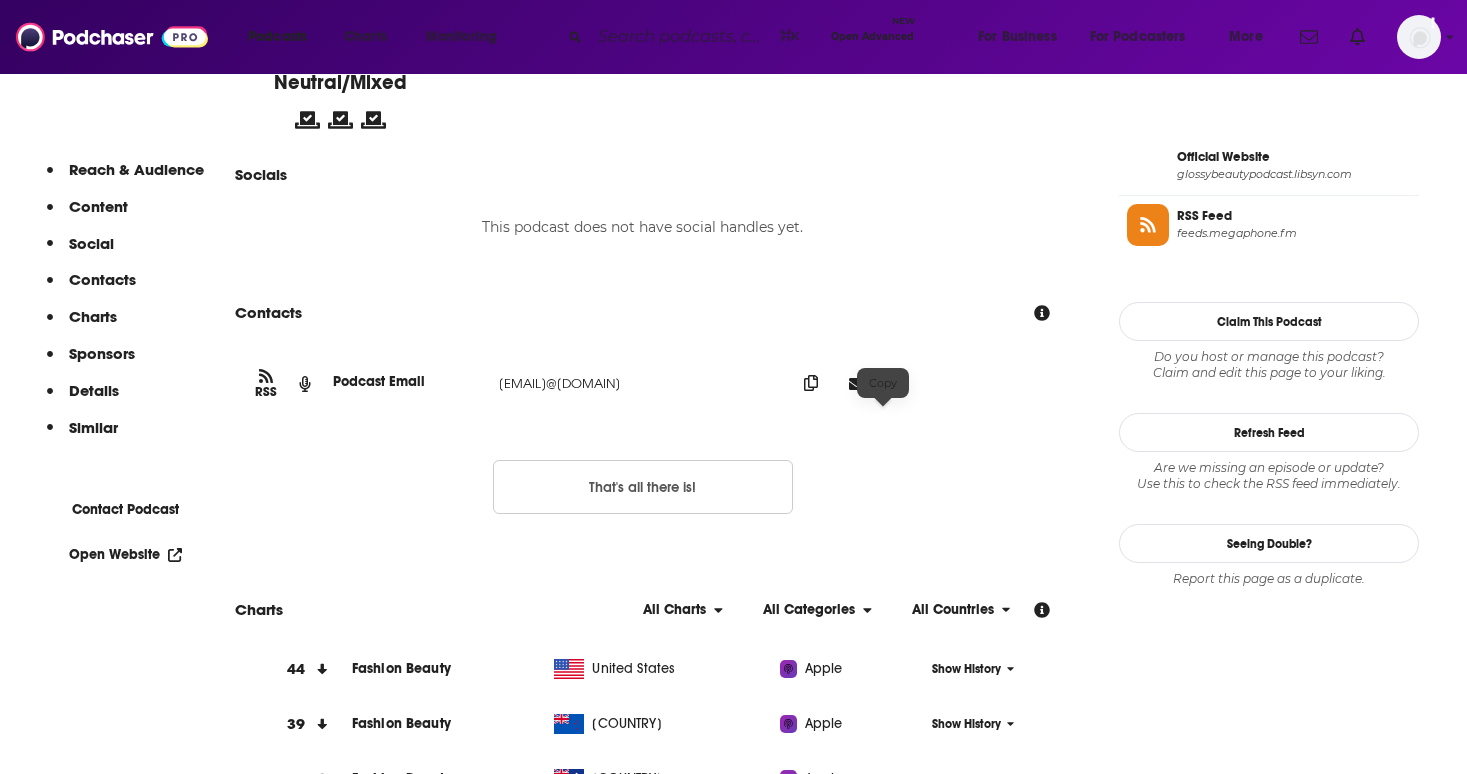 click at bounding box center (811, 383) 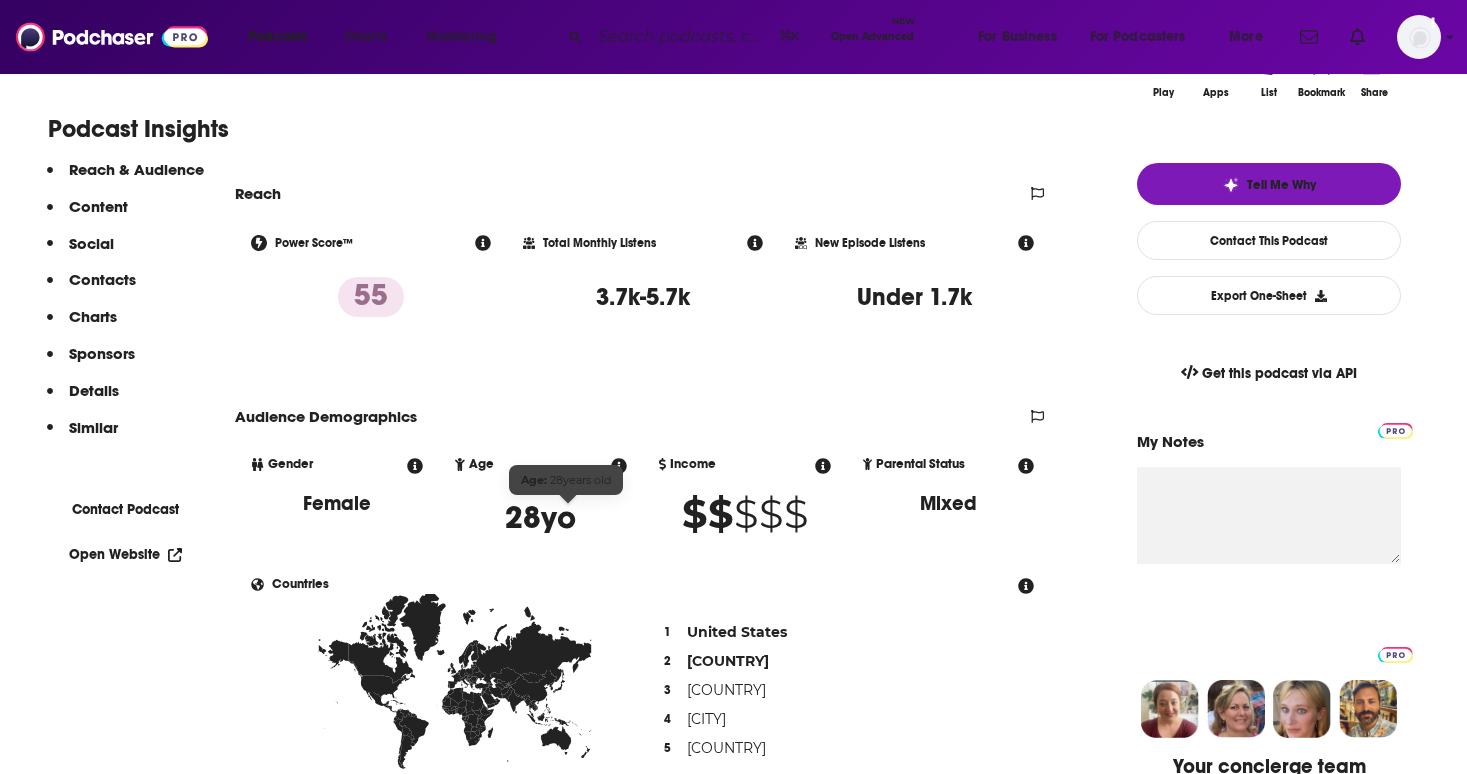 scroll, scrollTop: 0, scrollLeft: 0, axis: both 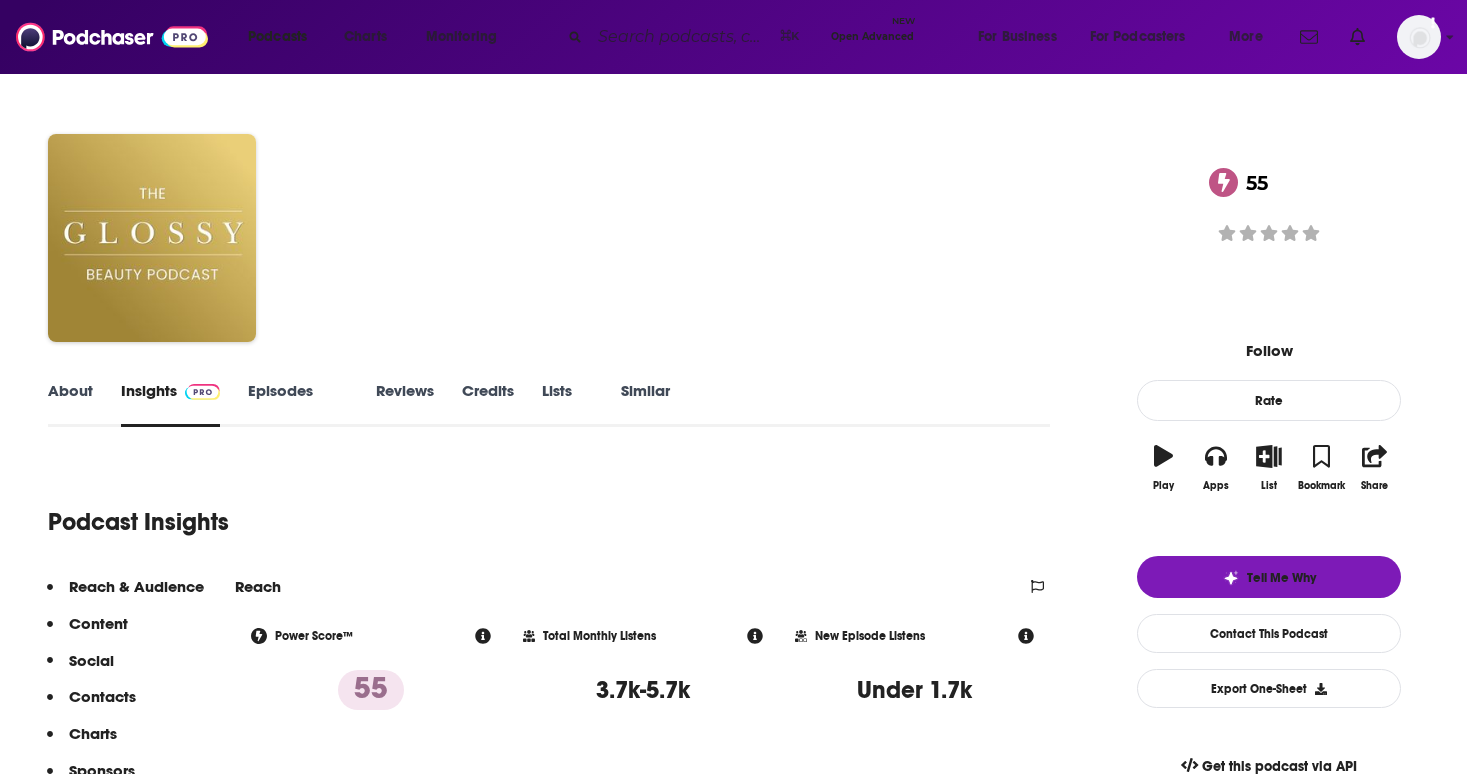 click on "Episodes 346" at bounding box center (298, 404) 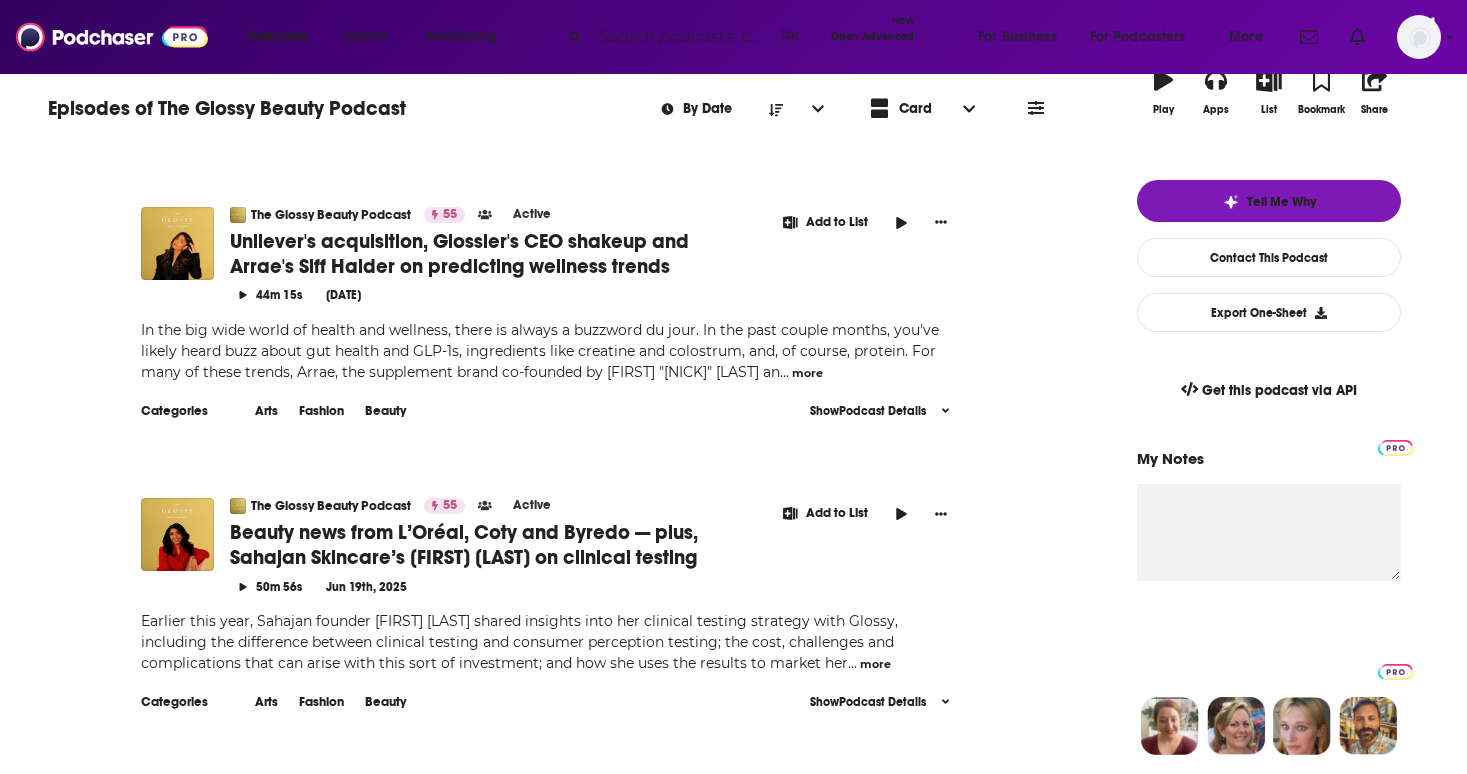 scroll, scrollTop: 284, scrollLeft: 0, axis: vertical 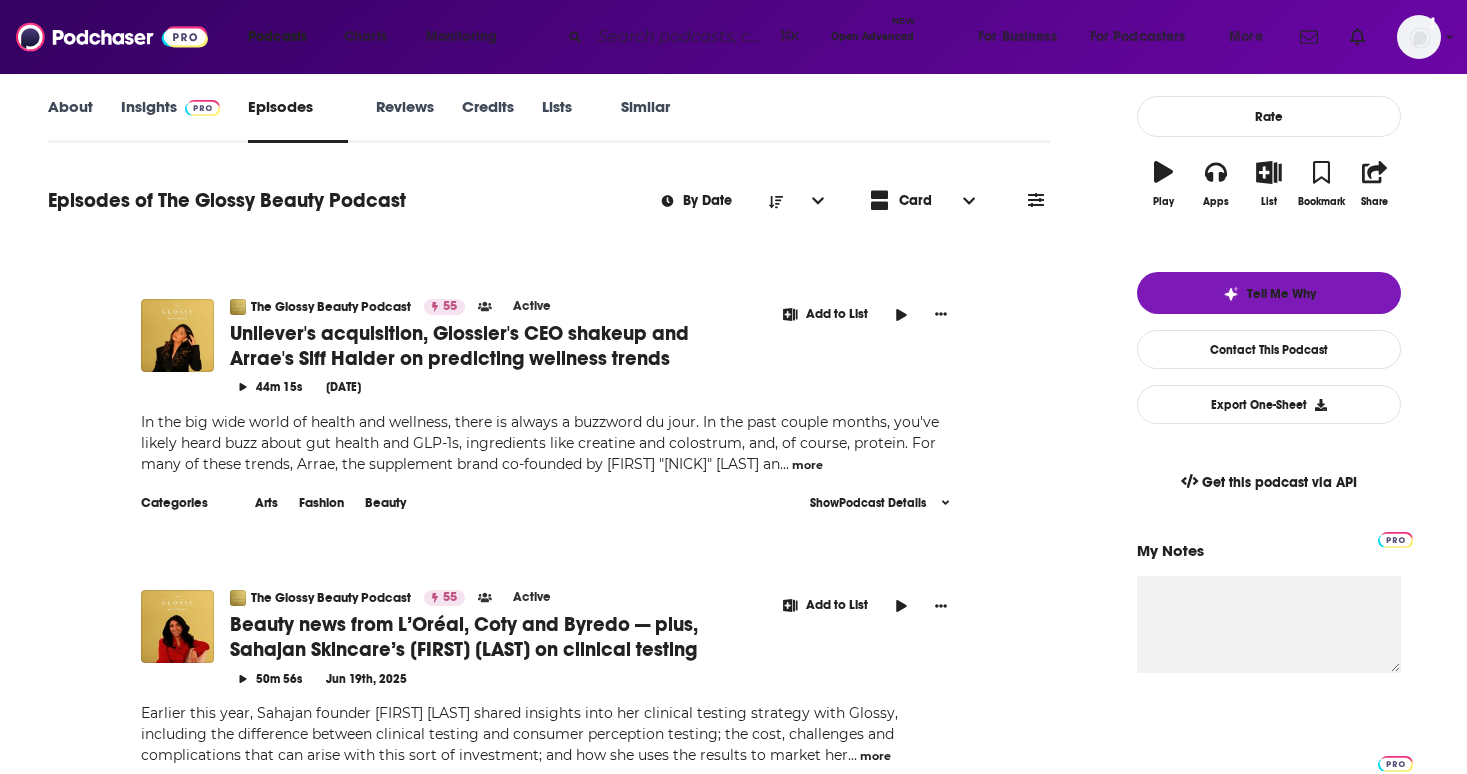 click on "Insights" at bounding box center (170, 120) 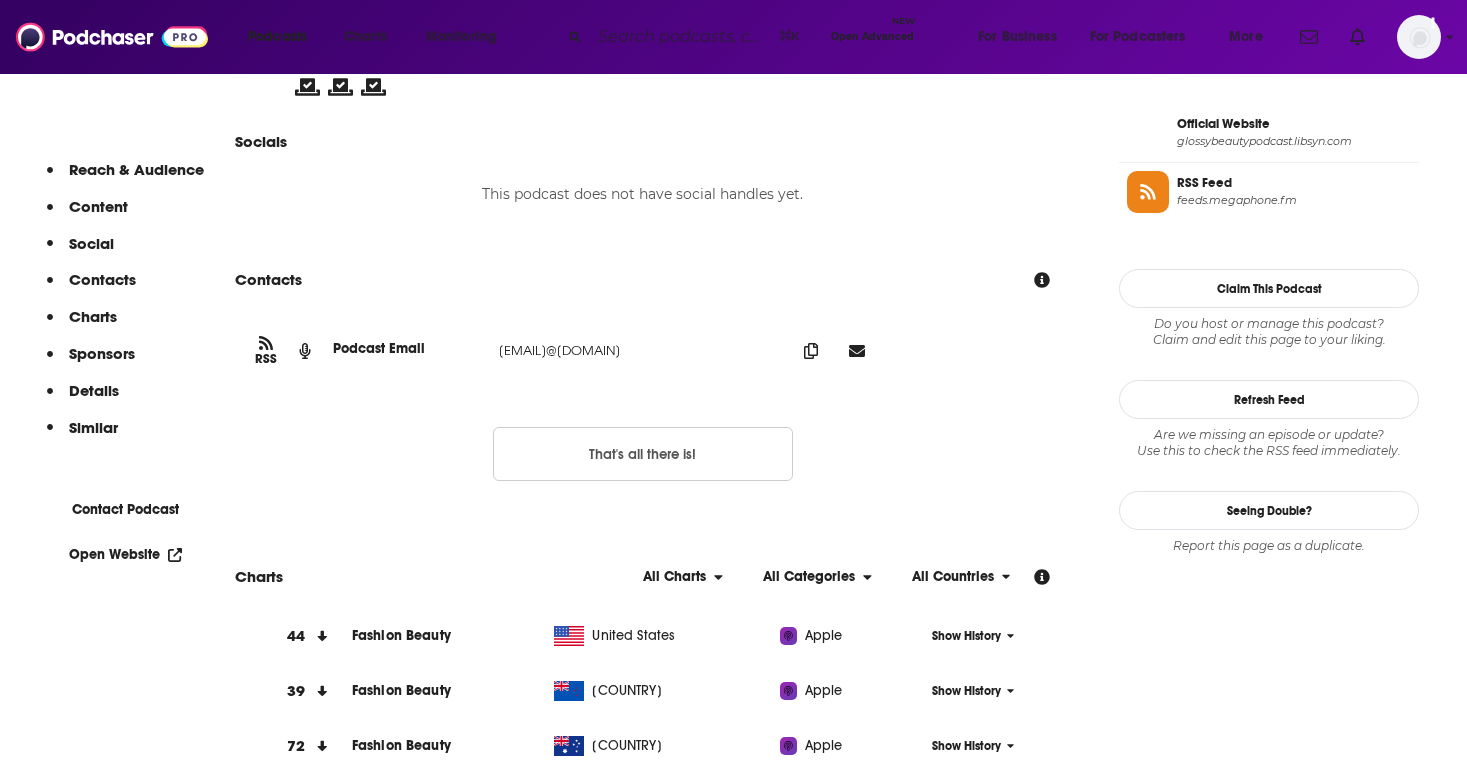 scroll, scrollTop: 1615, scrollLeft: 0, axis: vertical 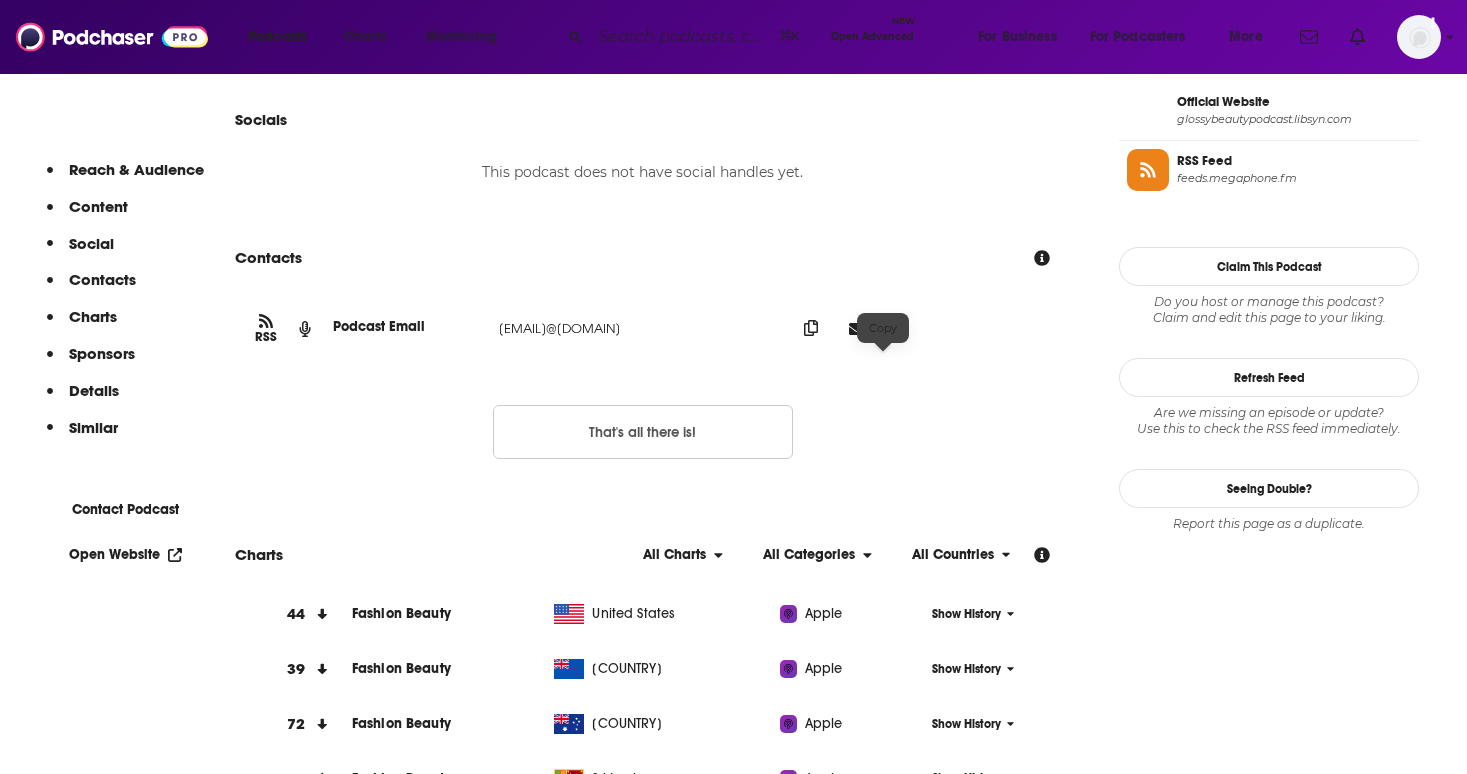 click at bounding box center [811, 328] 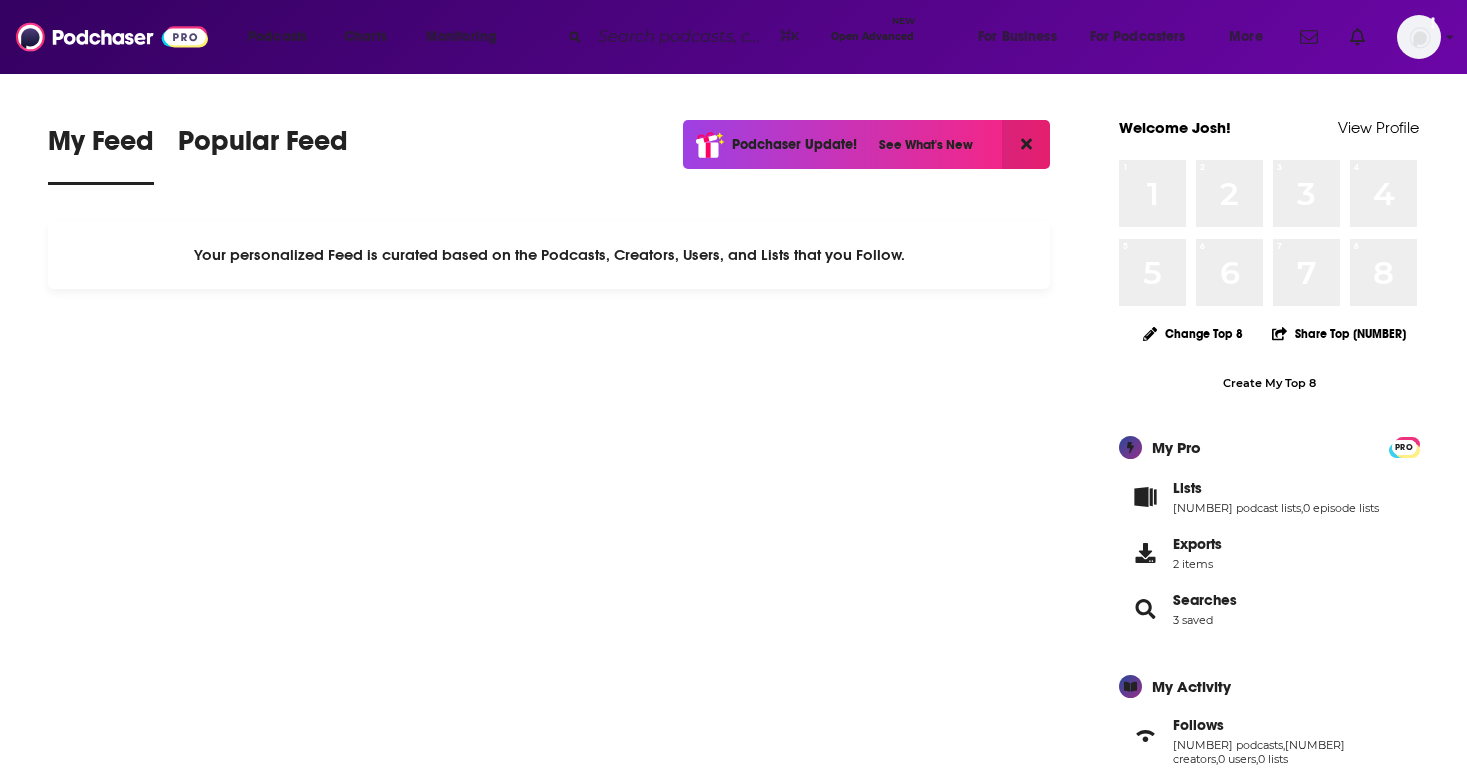 scroll, scrollTop: 0, scrollLeft: 0, axis: both 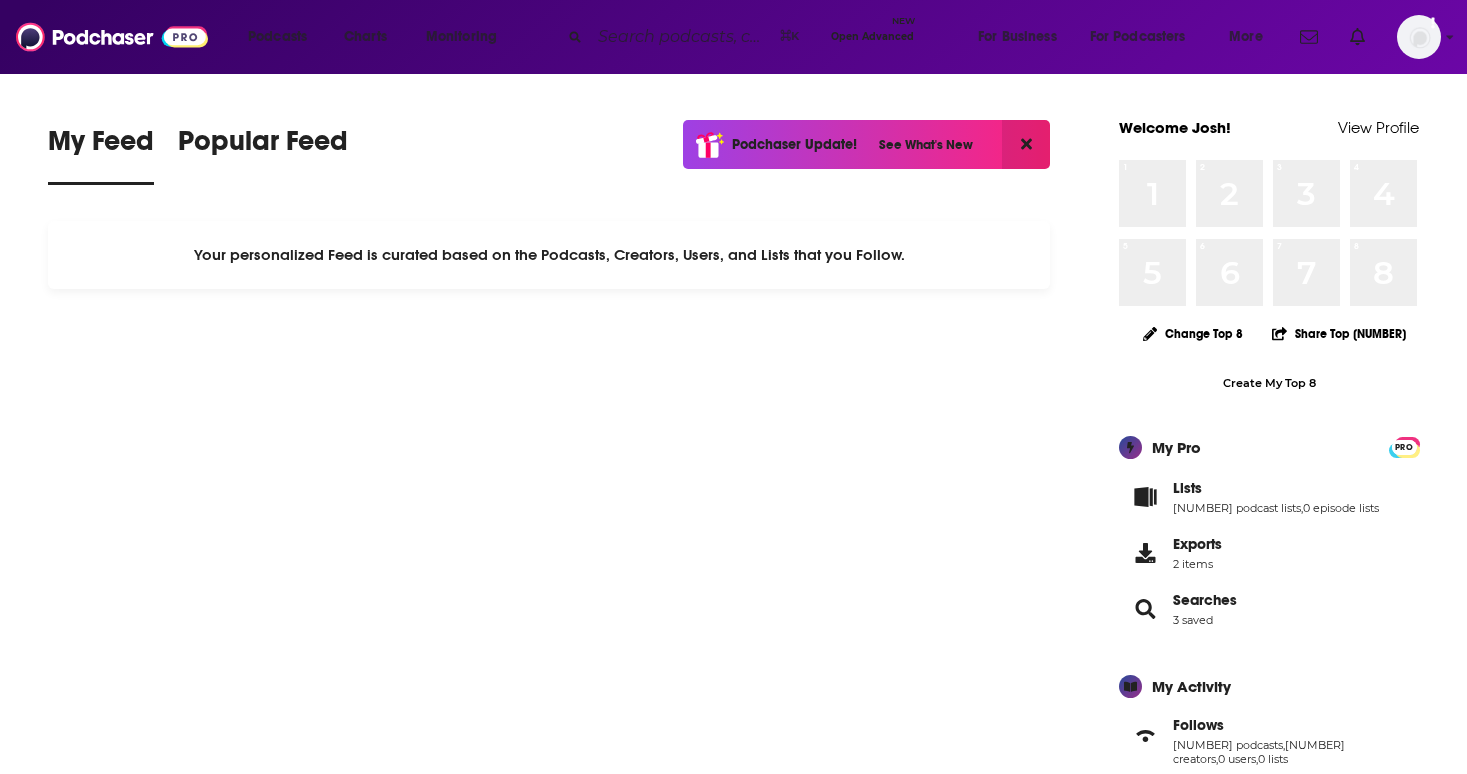 click at bounding box center [681, 37] 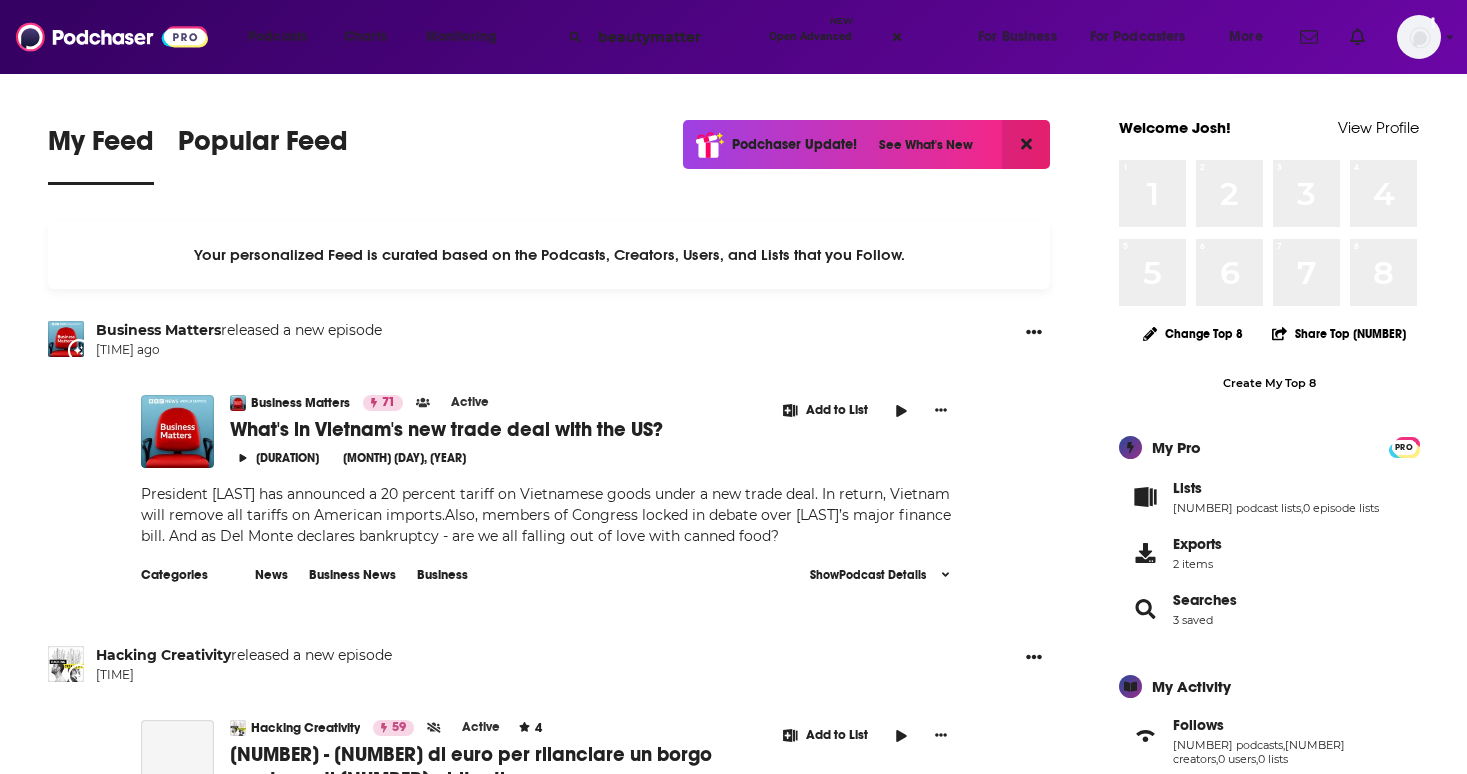 type on "beautymatter" 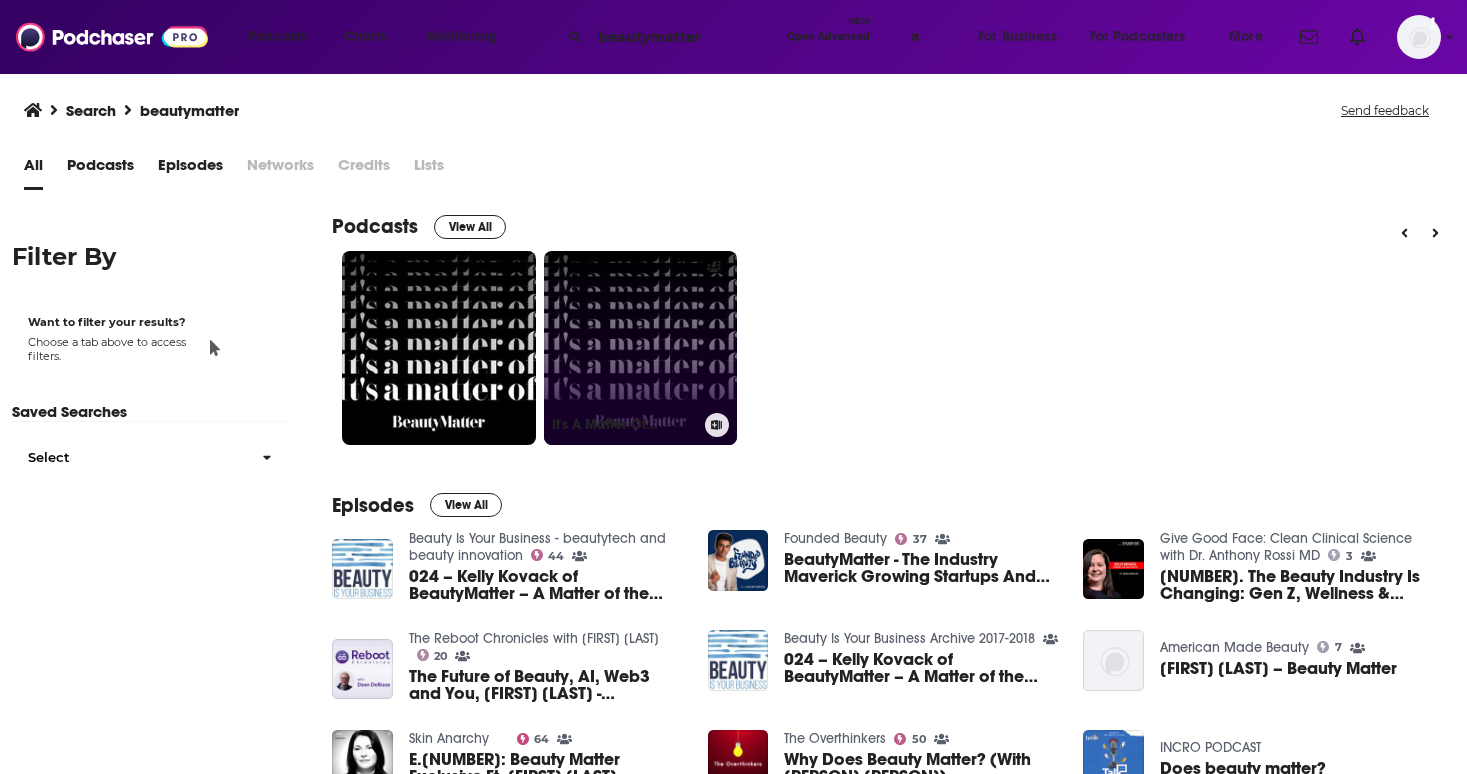 click on "It's A Matter Of..." at bounding box center [641, 348] 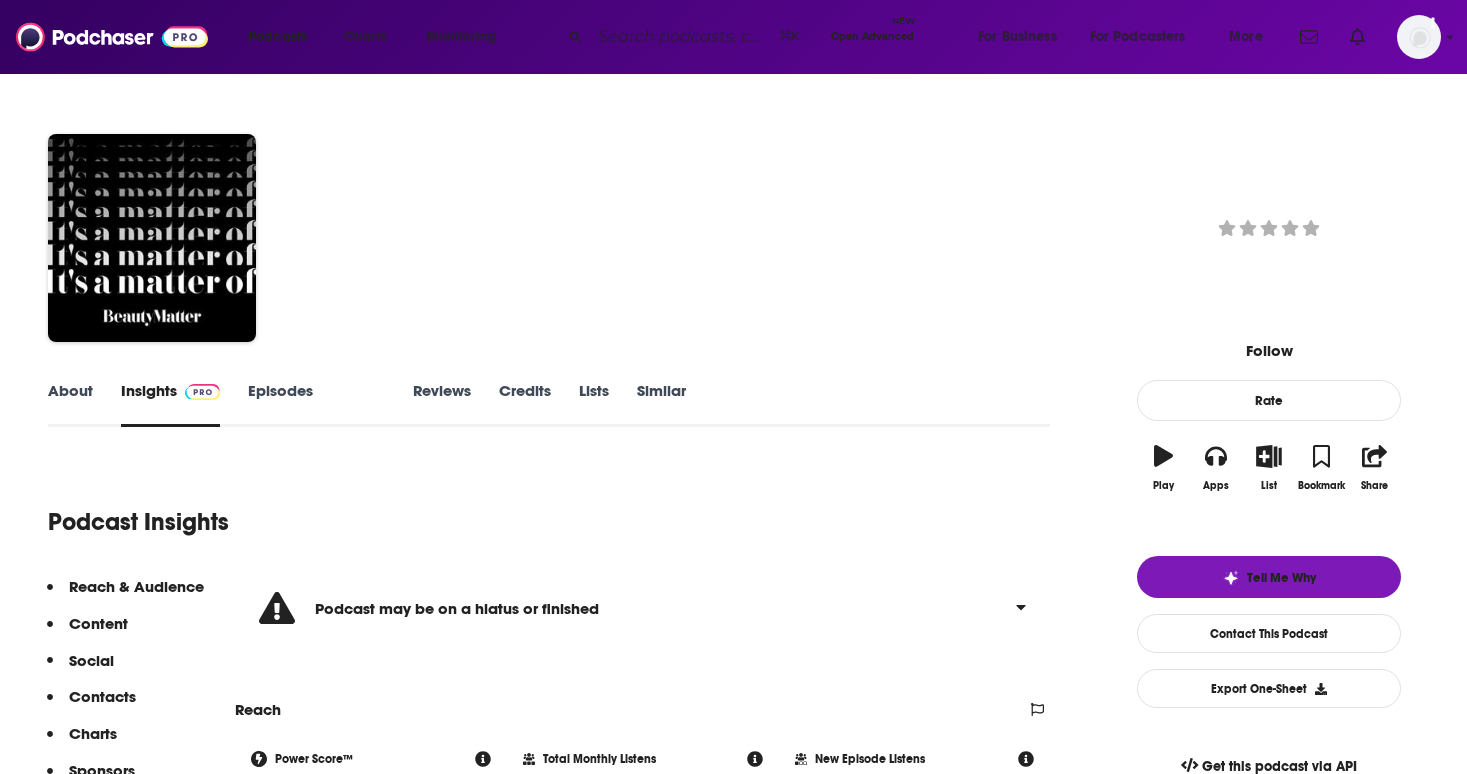 click on "Episodes 91" at bounding box center [316, 404] 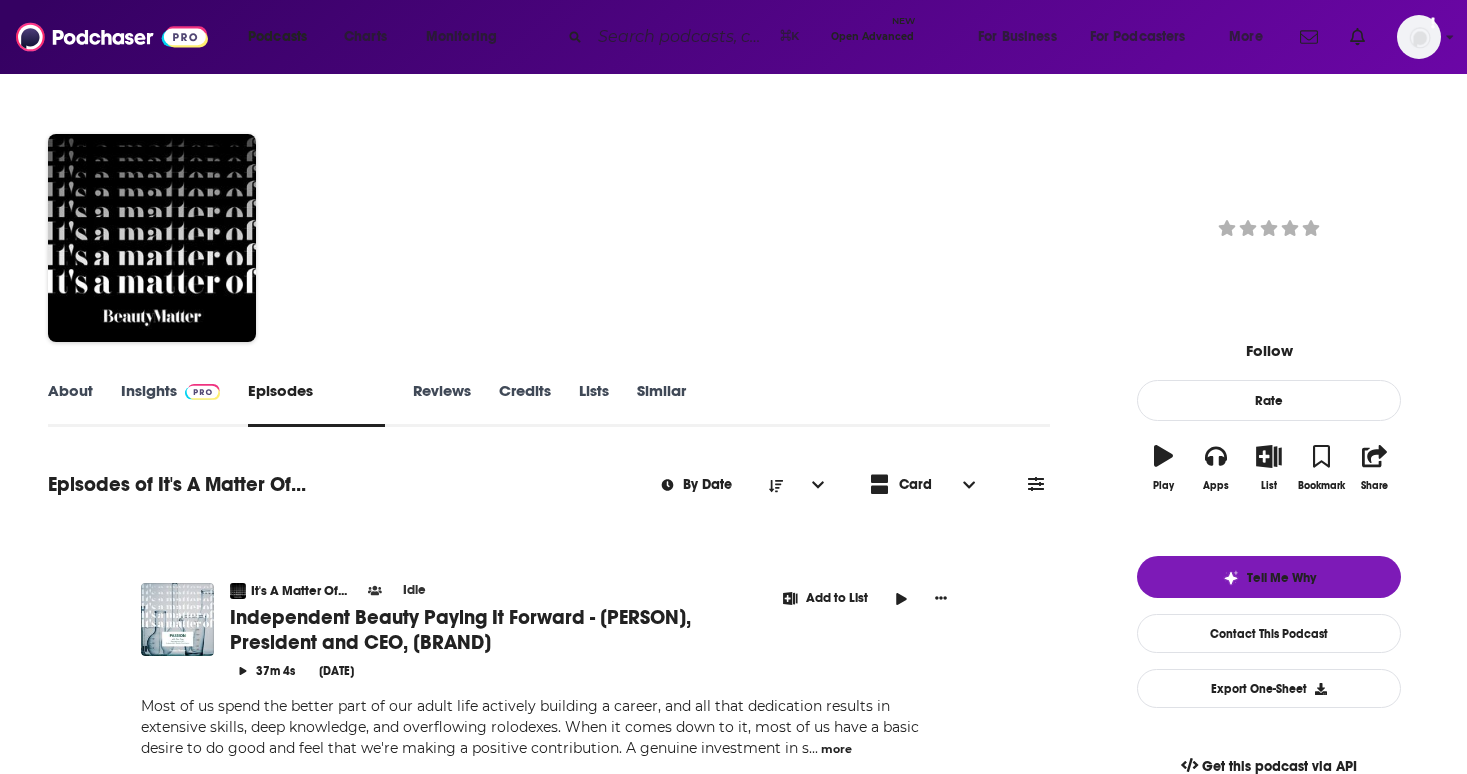 click at bounding box center (681, 37) 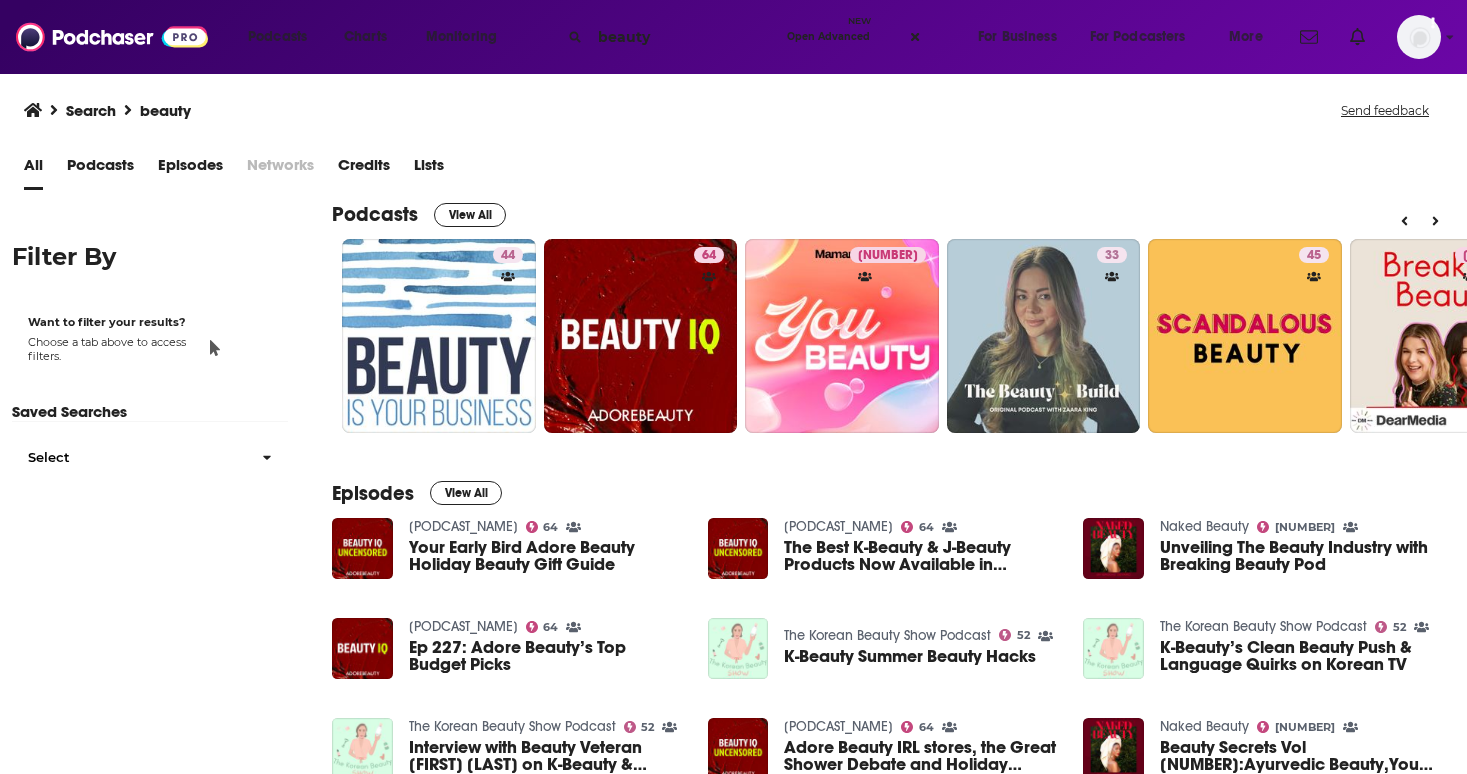 scroll, scrollTop: 18, scrollLeft: 0, axis: vertical 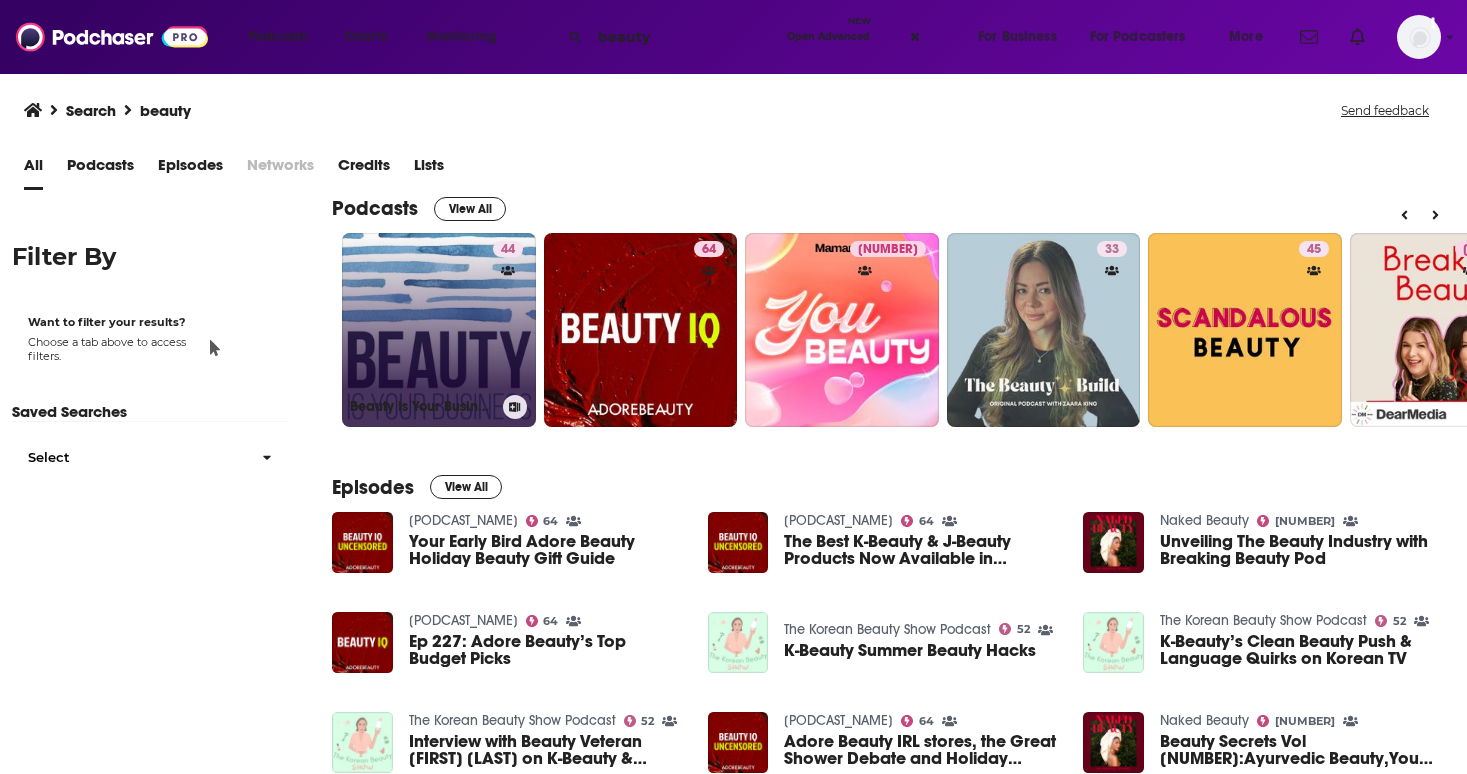 click on "[NUMBER] Beauty Is Your Business - beautytech and beauty innovation" at bounding box center [439, 330] 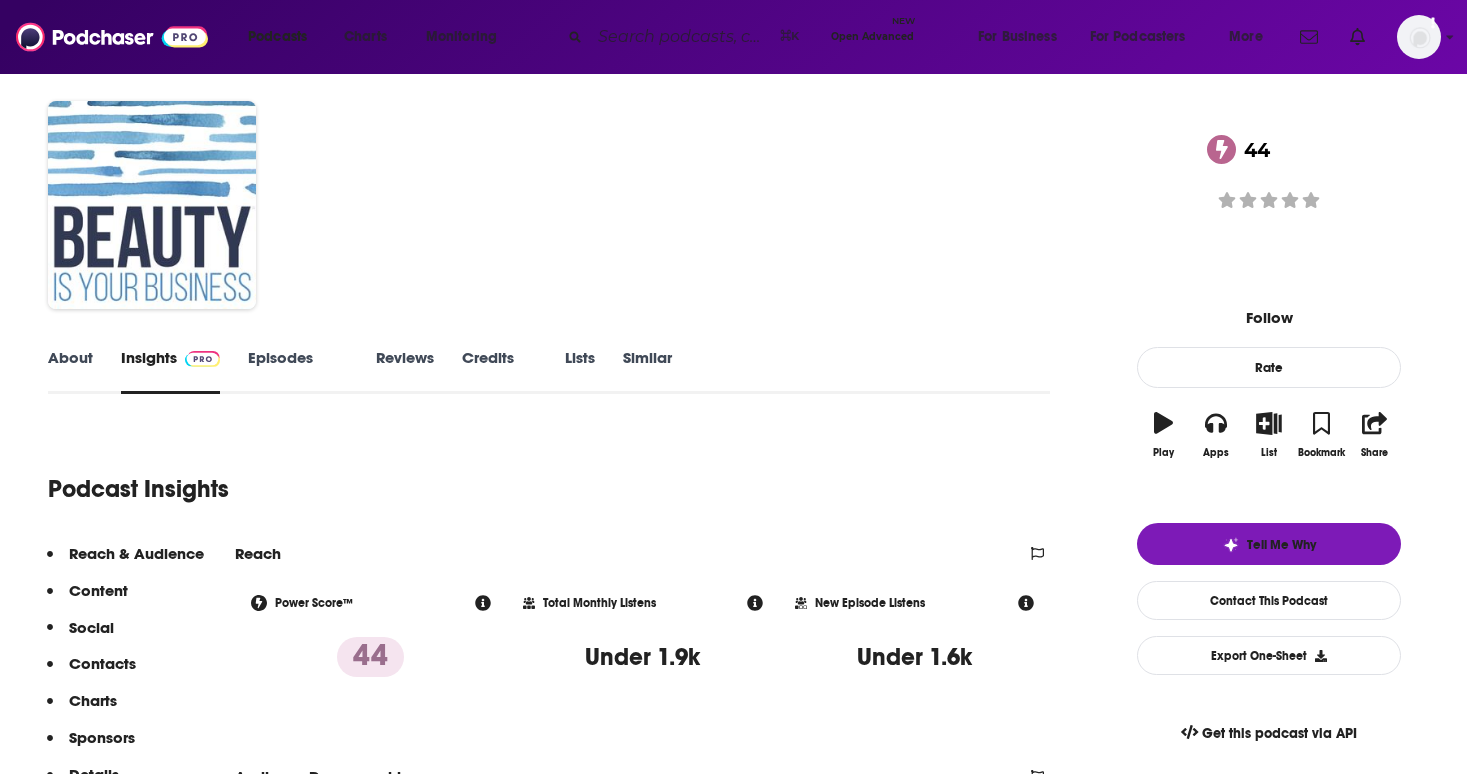 scroll, scrollTop: 35, scrollLeft: 0, axis: vertical 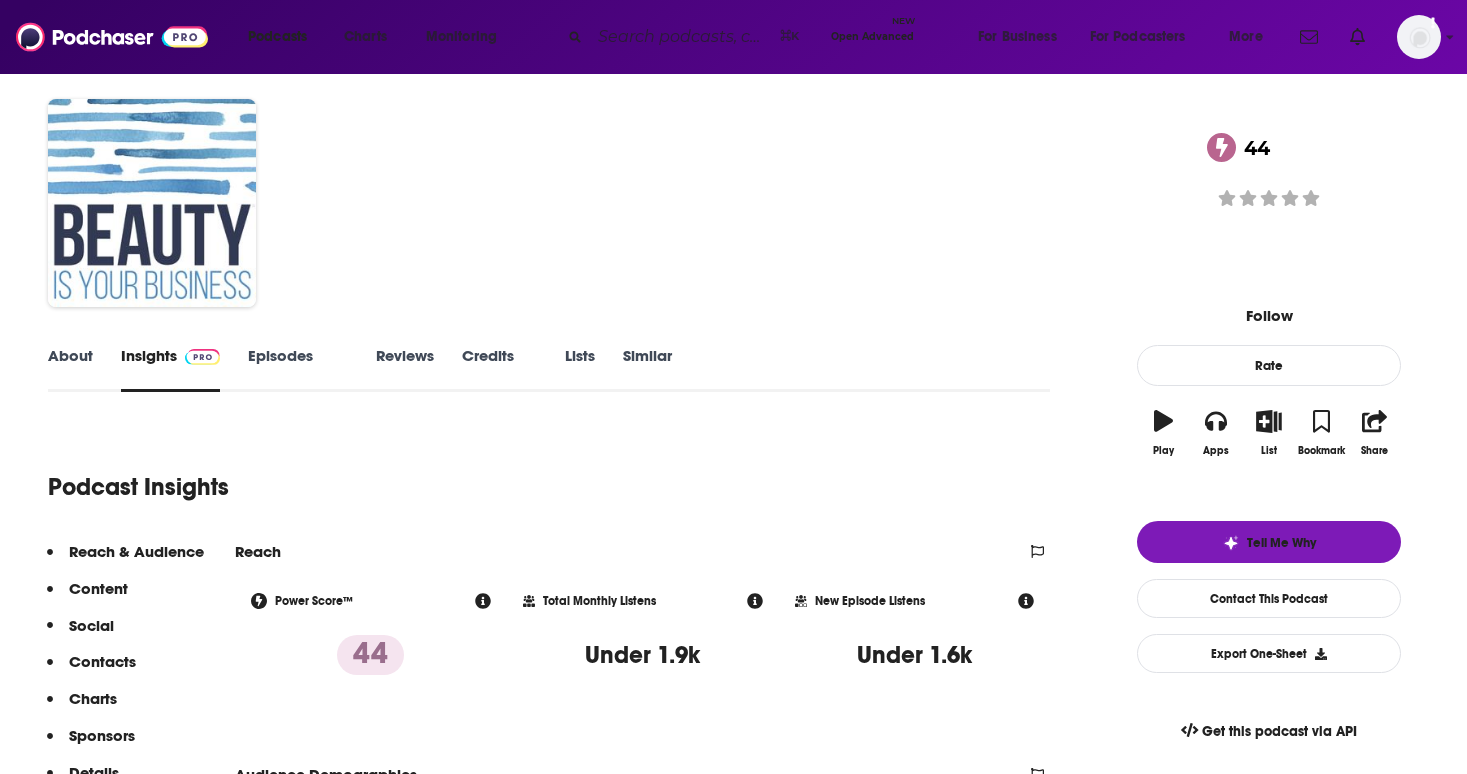 click on "Episodes 343" at bounding box center [298, 369] 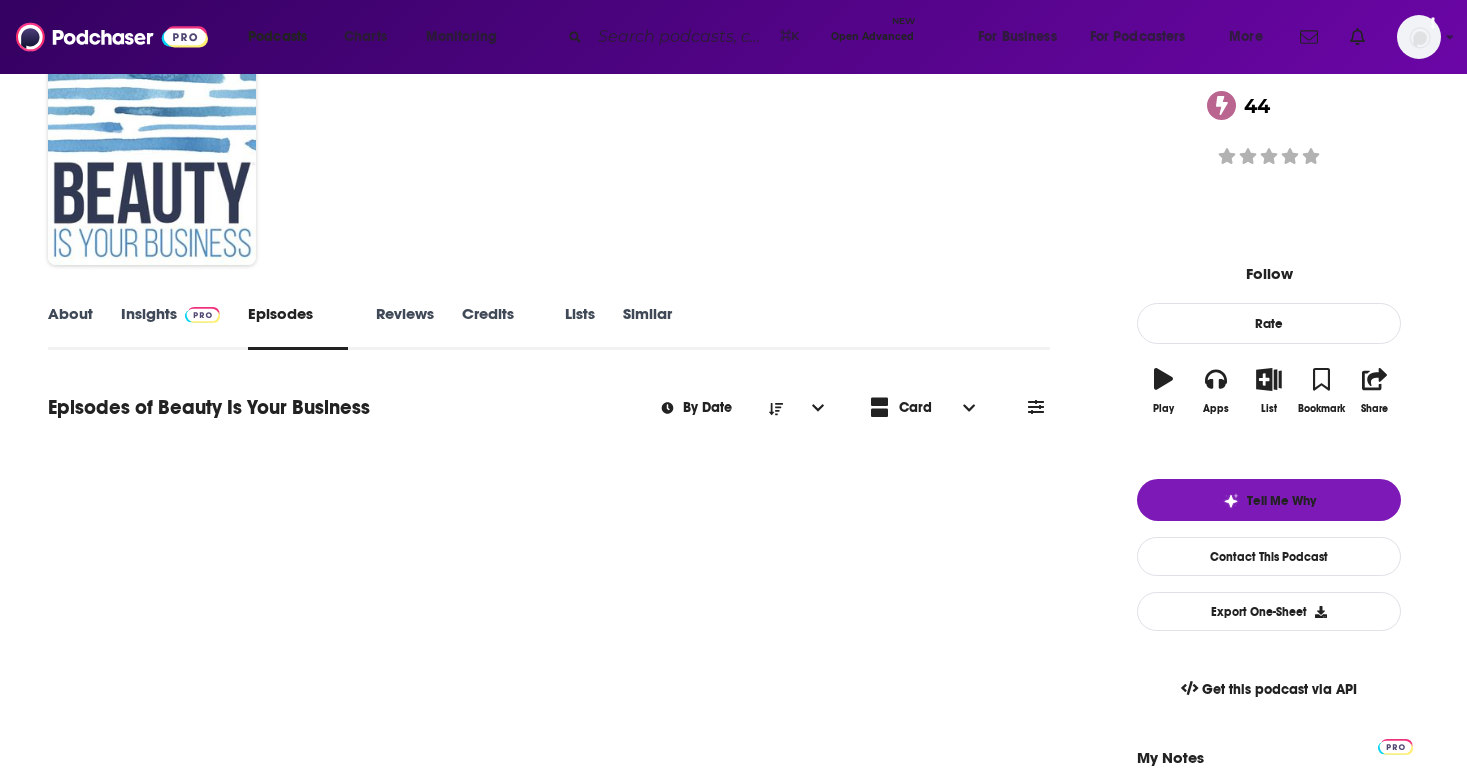 scroll, scrollTop: 67, scrollLeft: 0, axis: vertical 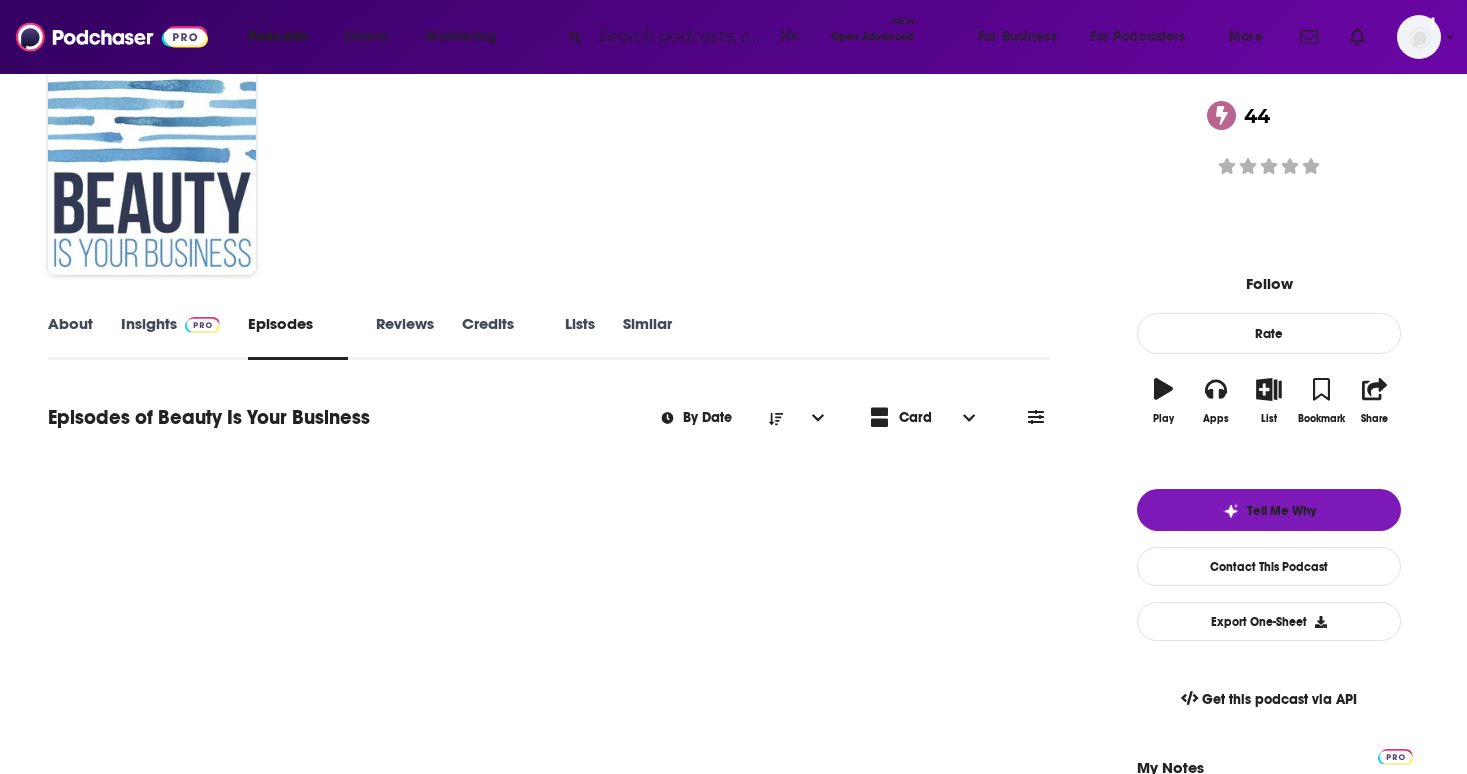 click on "About" at bounding box center [70, 337] 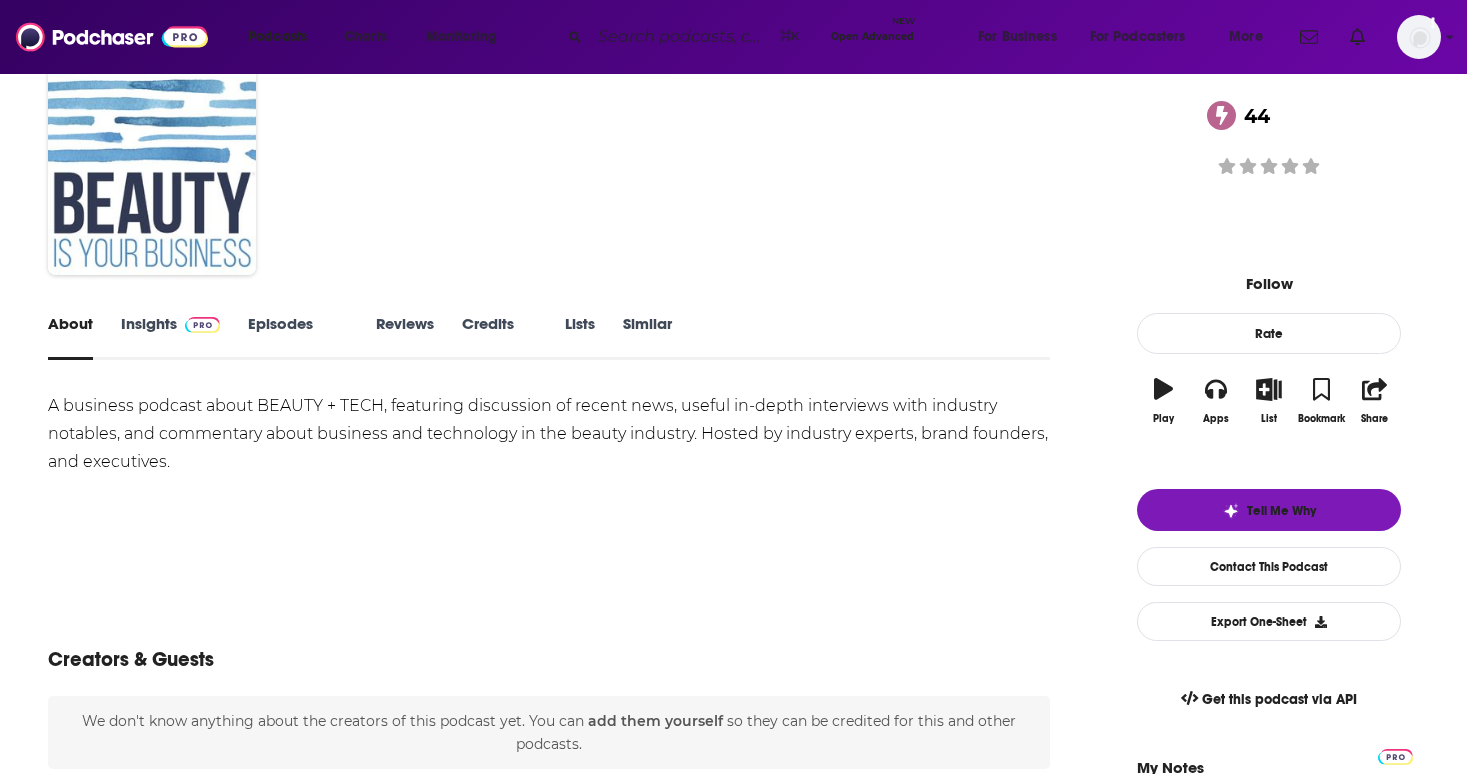 scroll, scrollTop: 0, scrollLeft: 0, axis: both 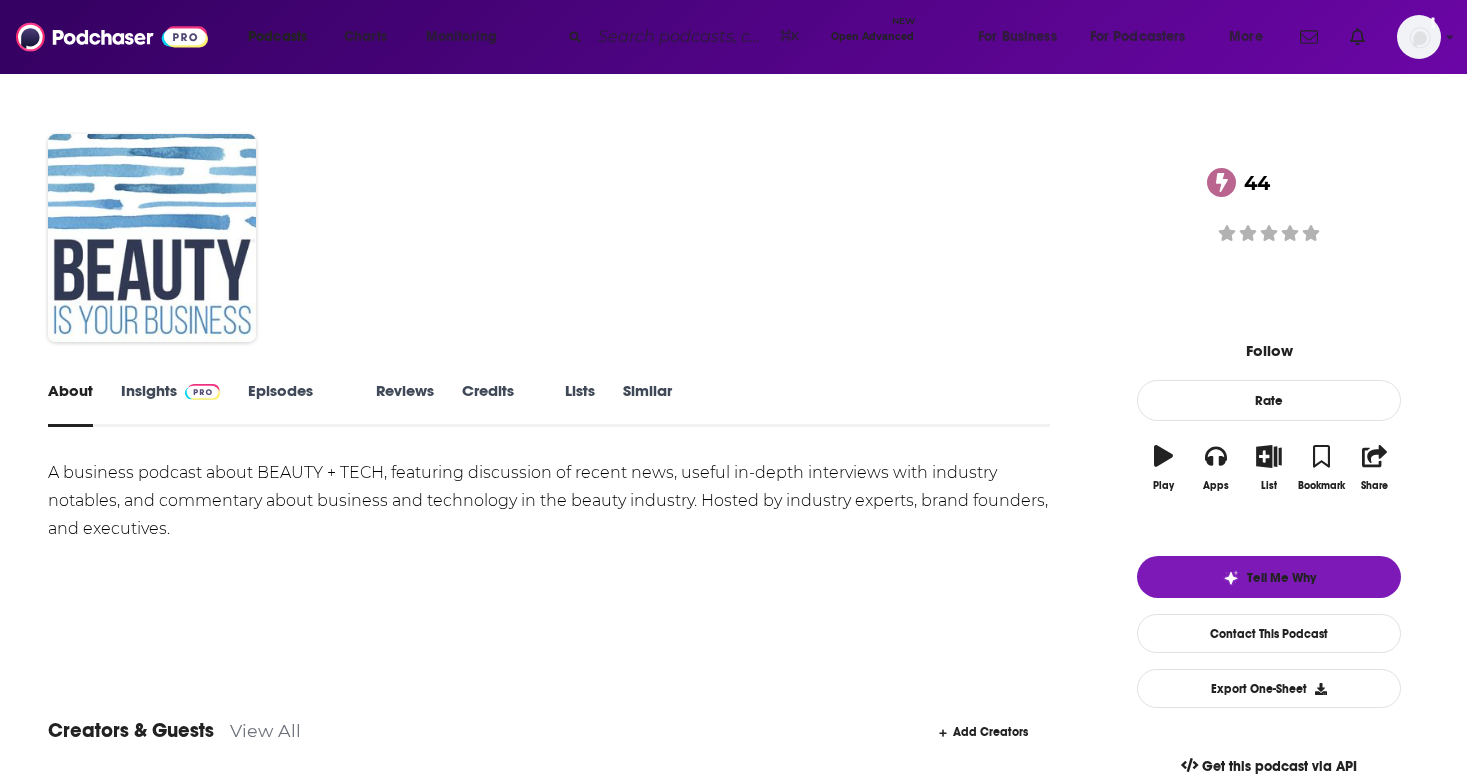 click on "Episodes 343" at bounding box center [298, 404] 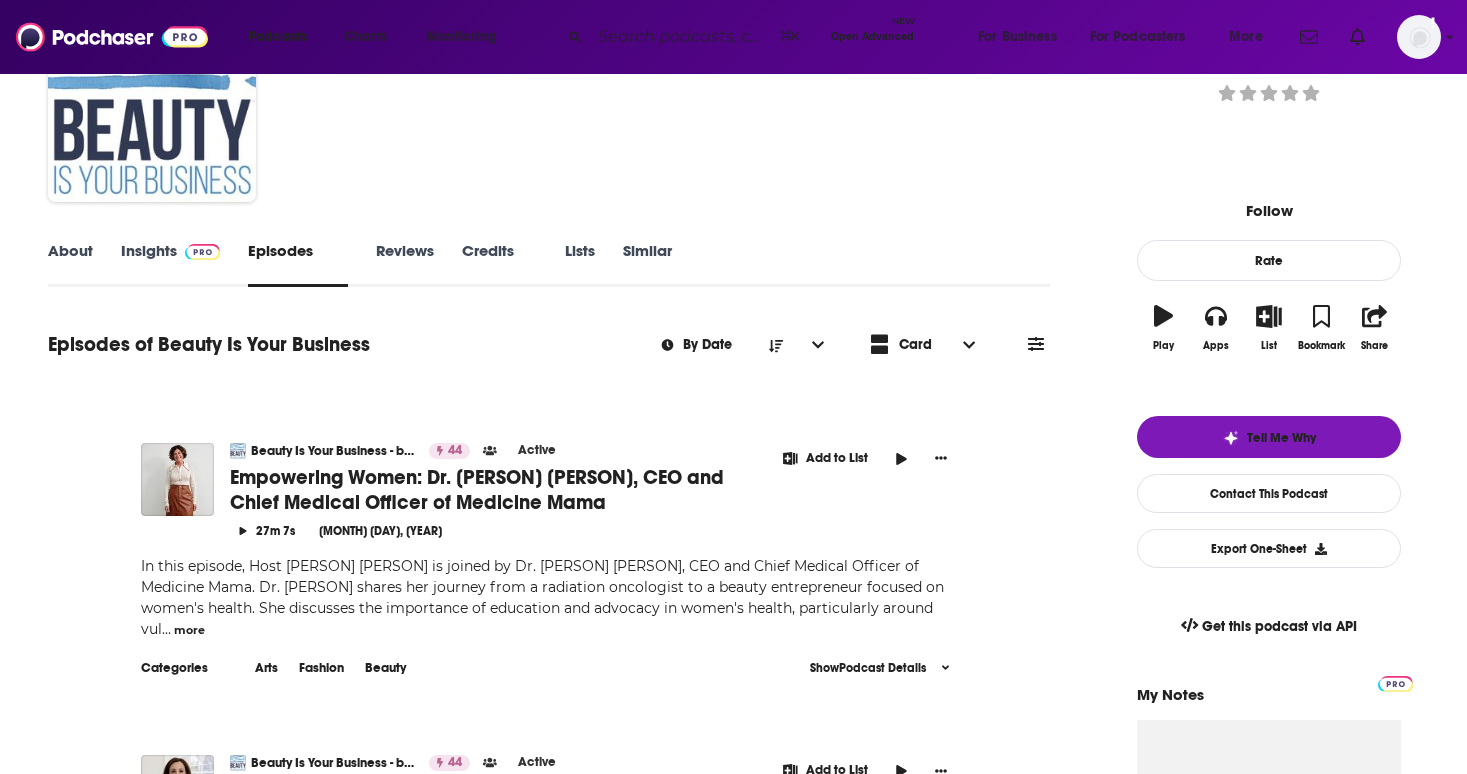 scroll, scrollTop: 134, scrollLeft: 0, axis: vertical 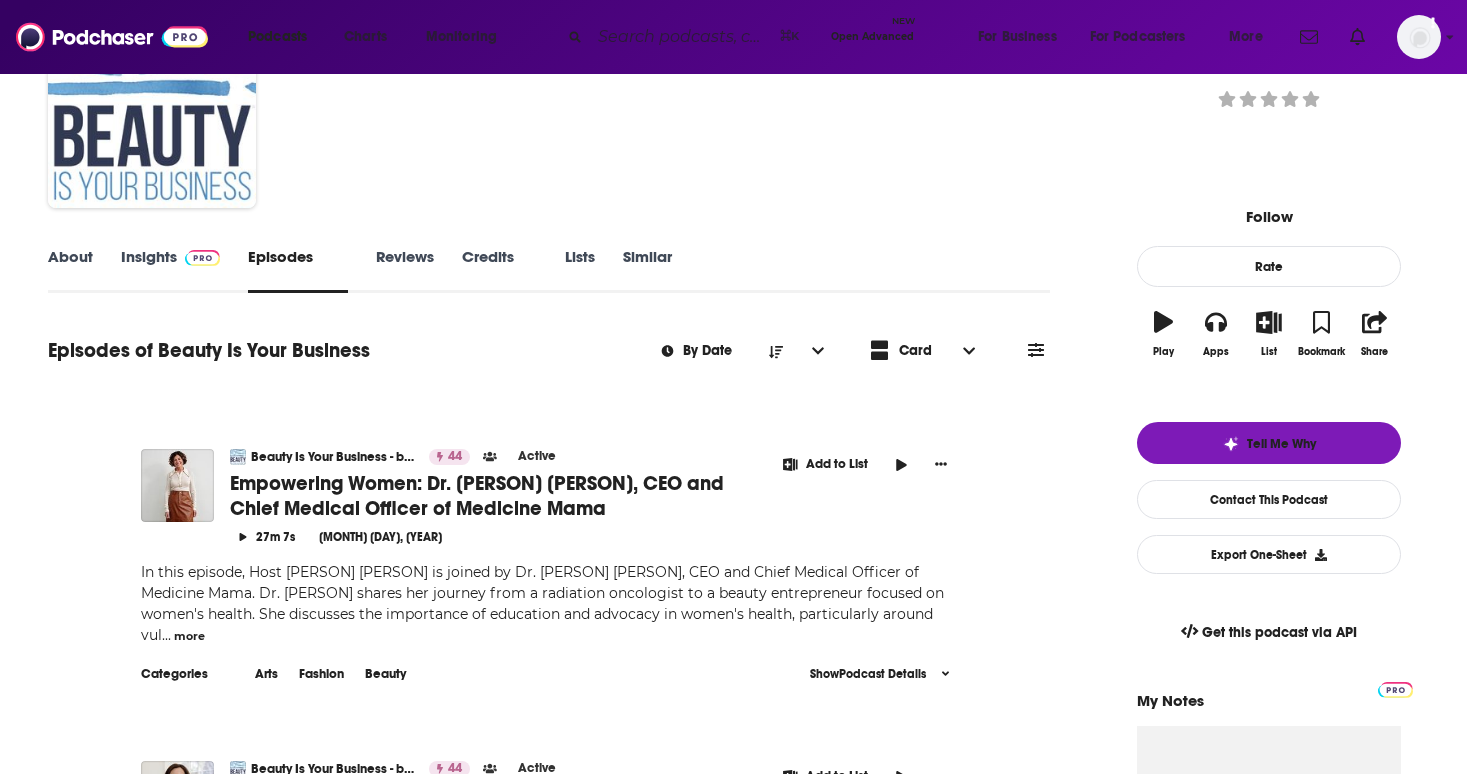 click at bounding box center (198, 256) 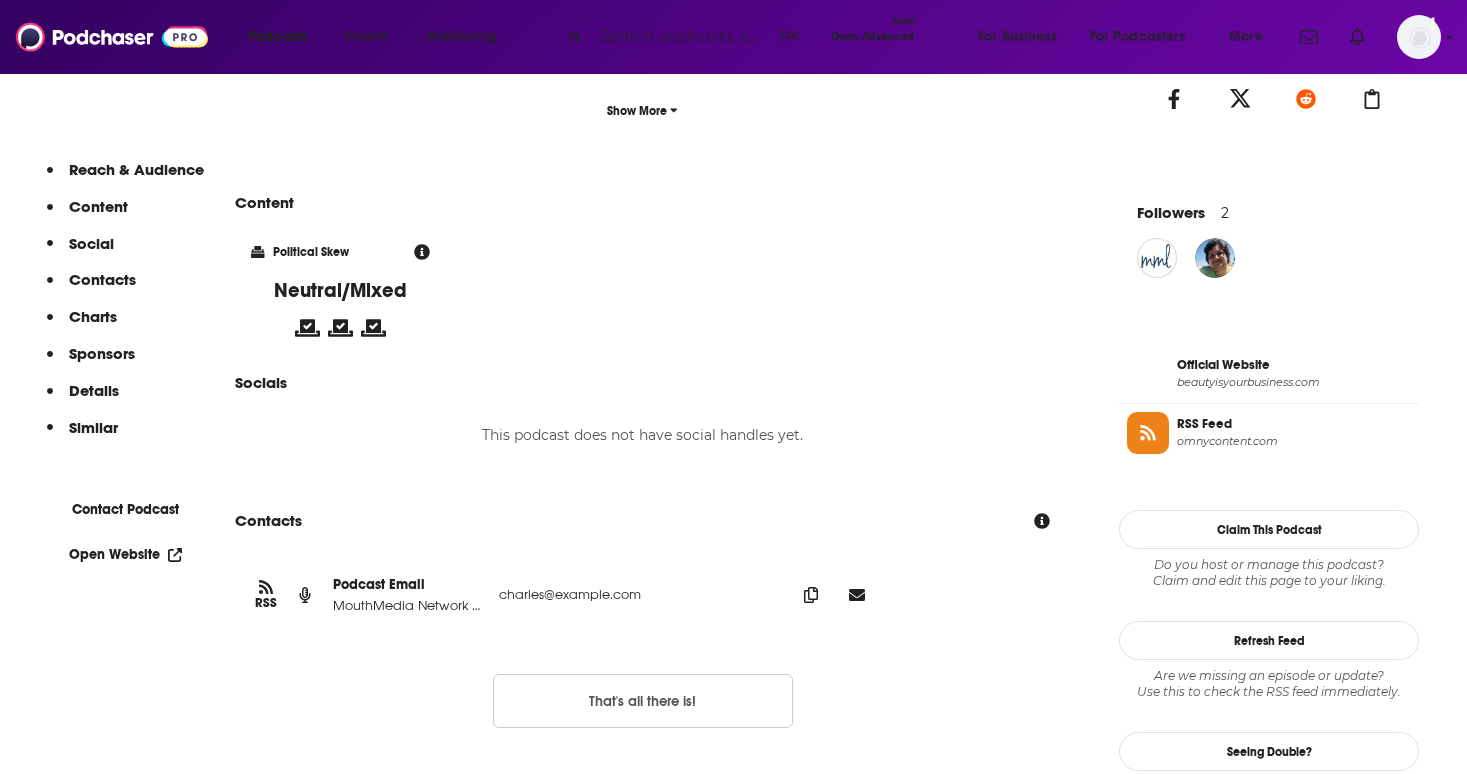 scroll, scrollTop: 1393, scrollLeft: 0, axis: vertical 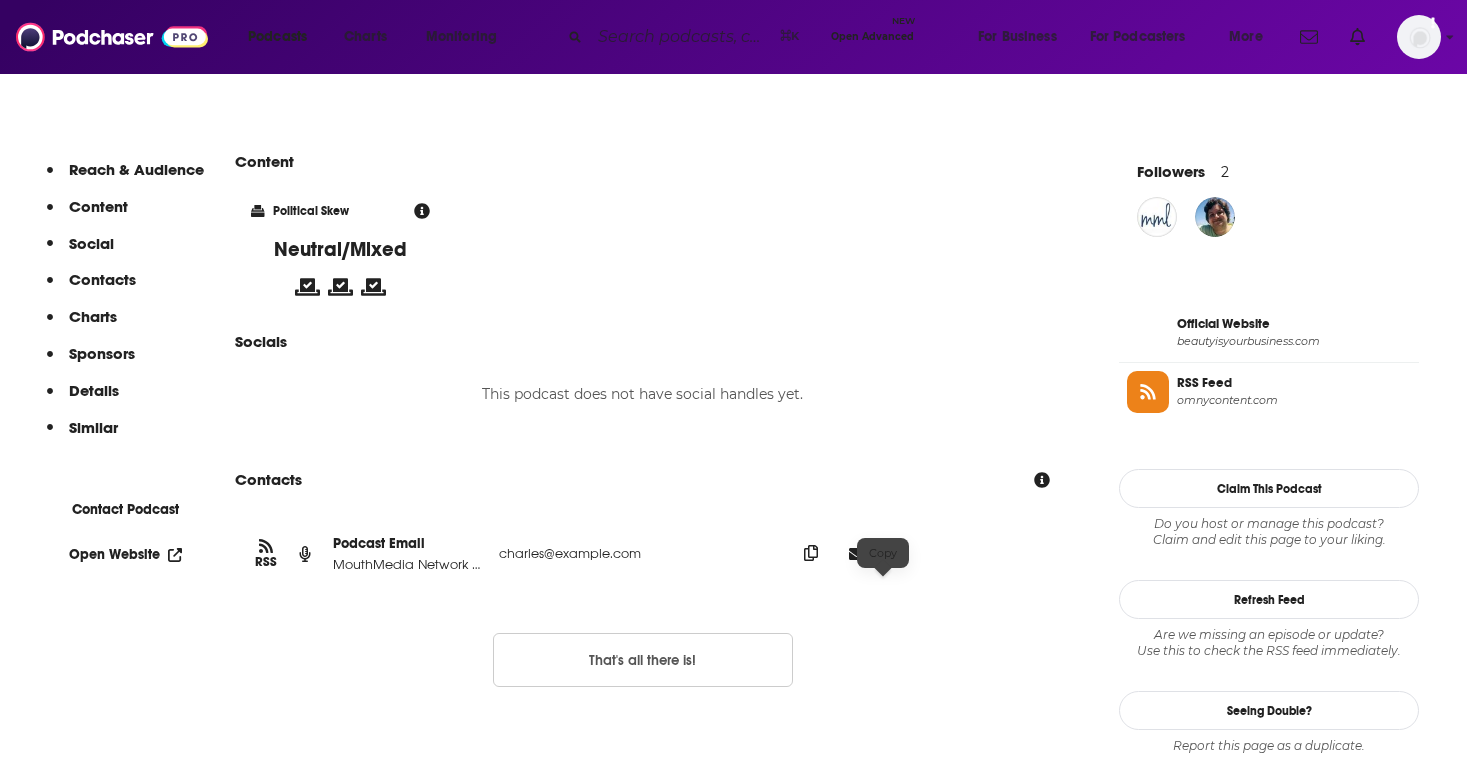 click at bounding box center [811, 553] 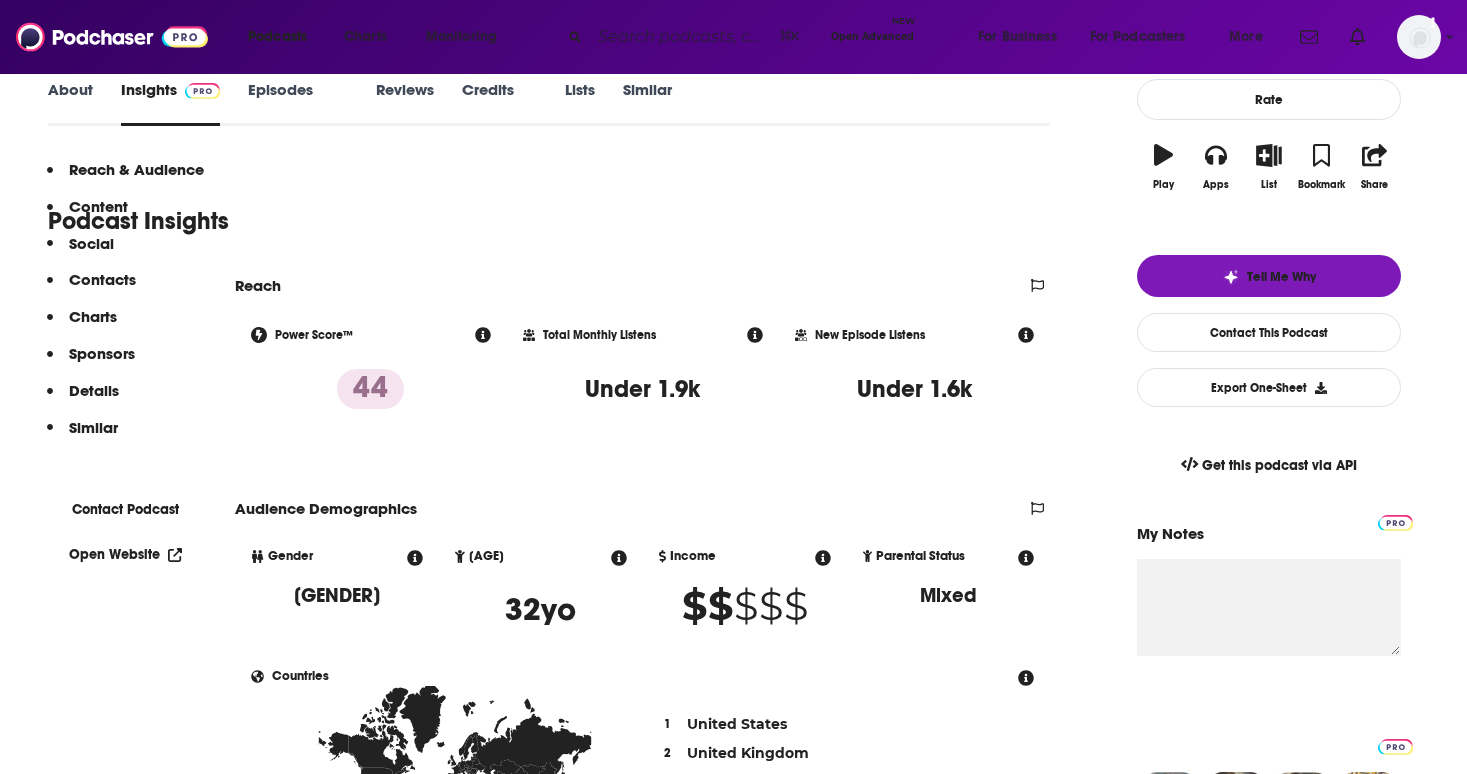 scroll, scrollTop: 0, scrollLeft: 0, axis: both 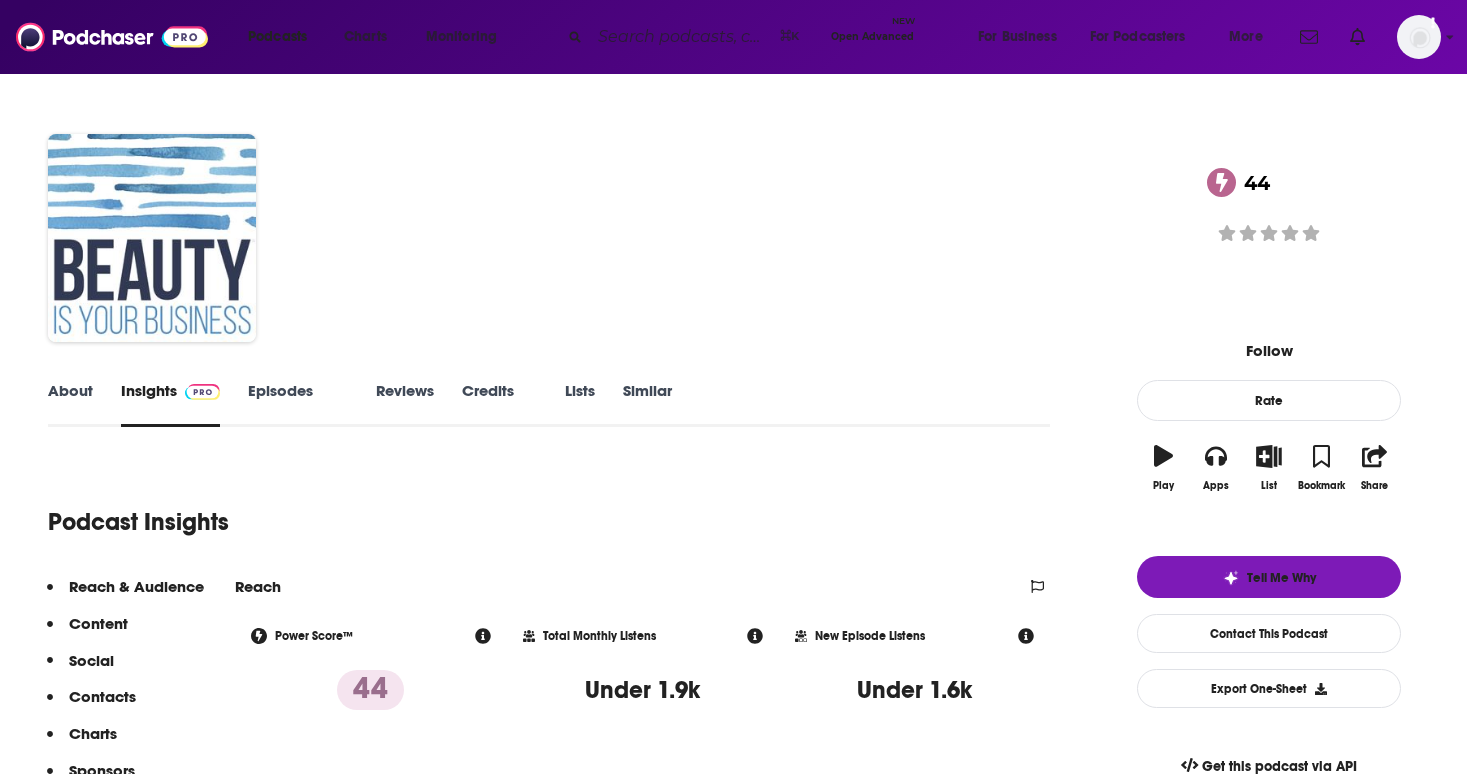 click on "Episodes 343" at bounding box center [298, 404] 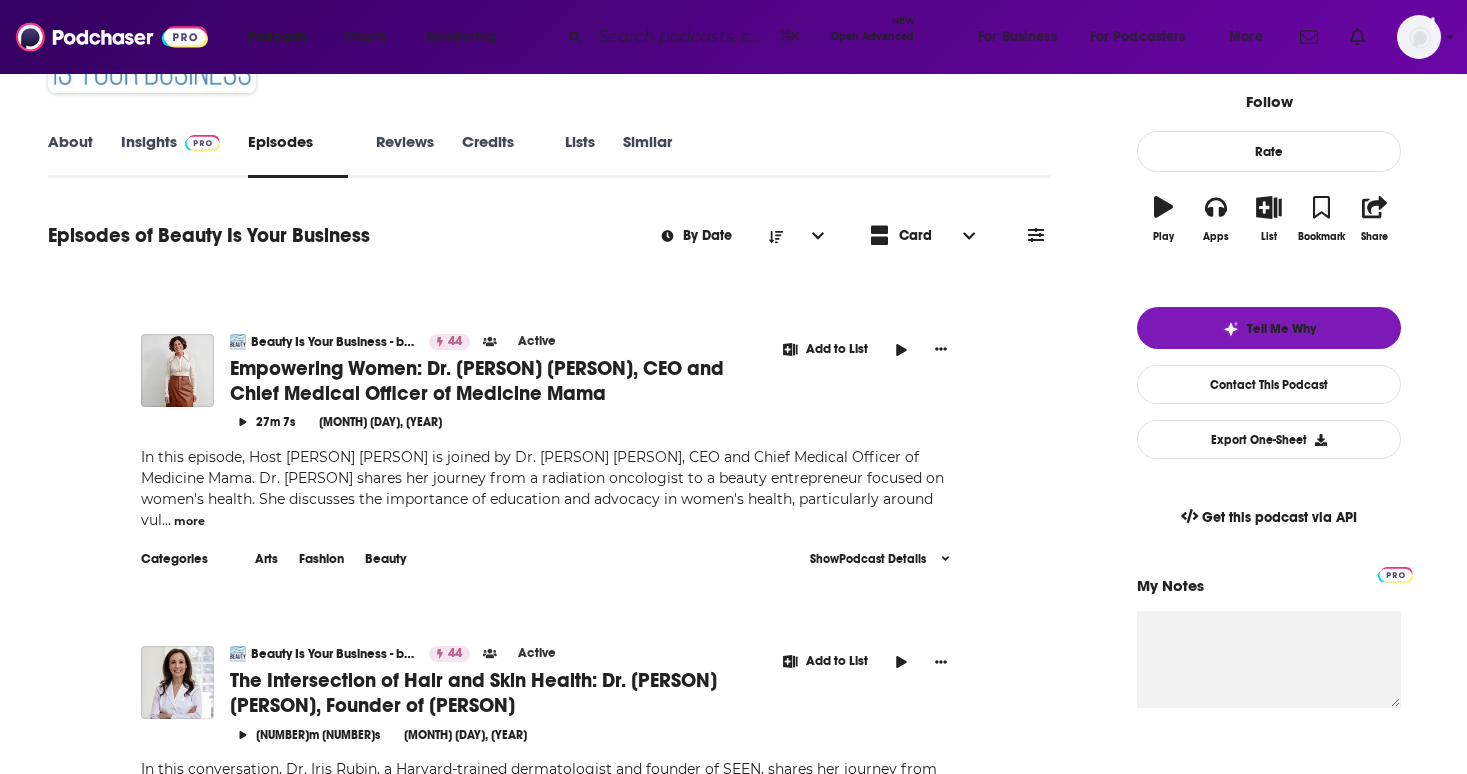 scroll, scrollTop: 0, scrollLeft: 0, axis: both 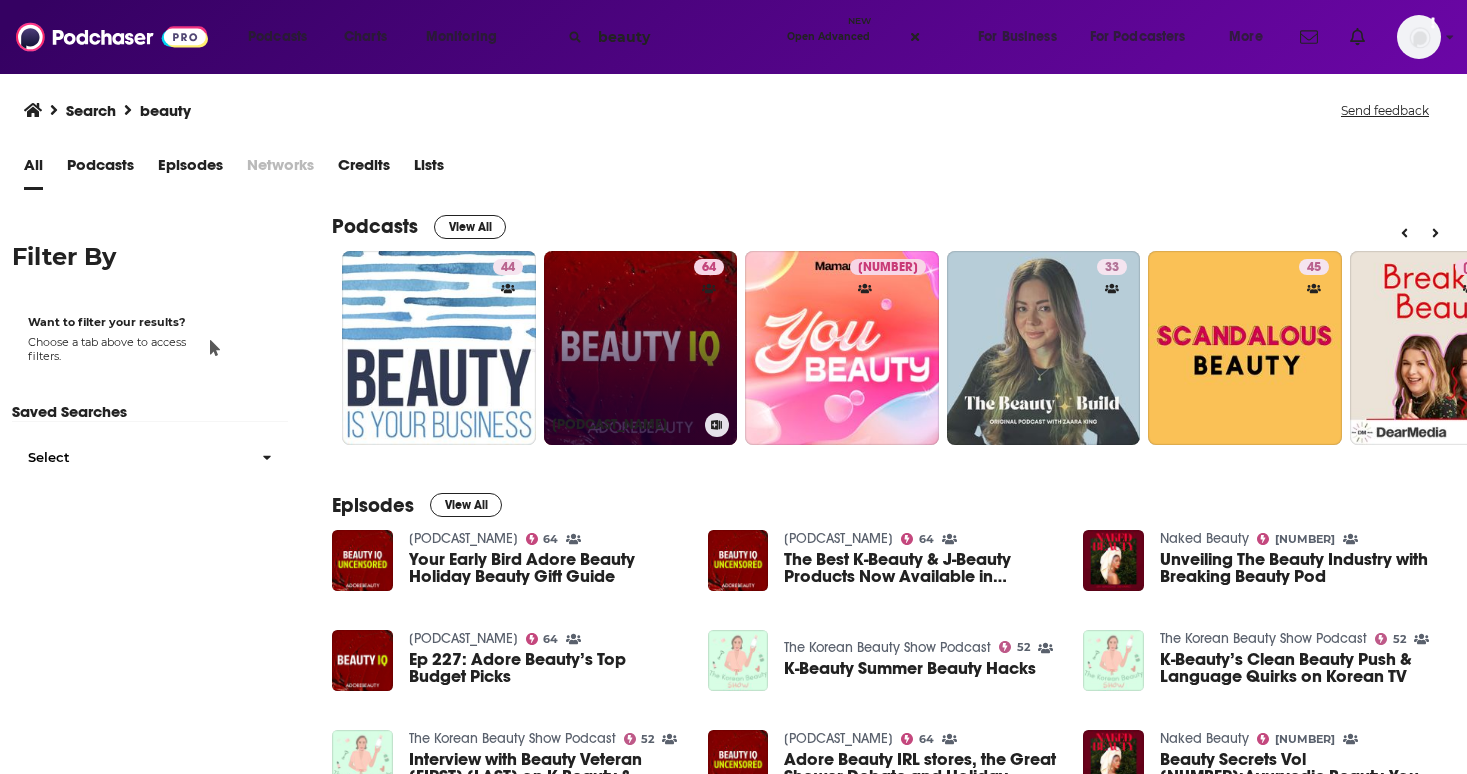 click on "[NUMBER] Beauty IQ Uncensored" at bounding box center (641, 348) 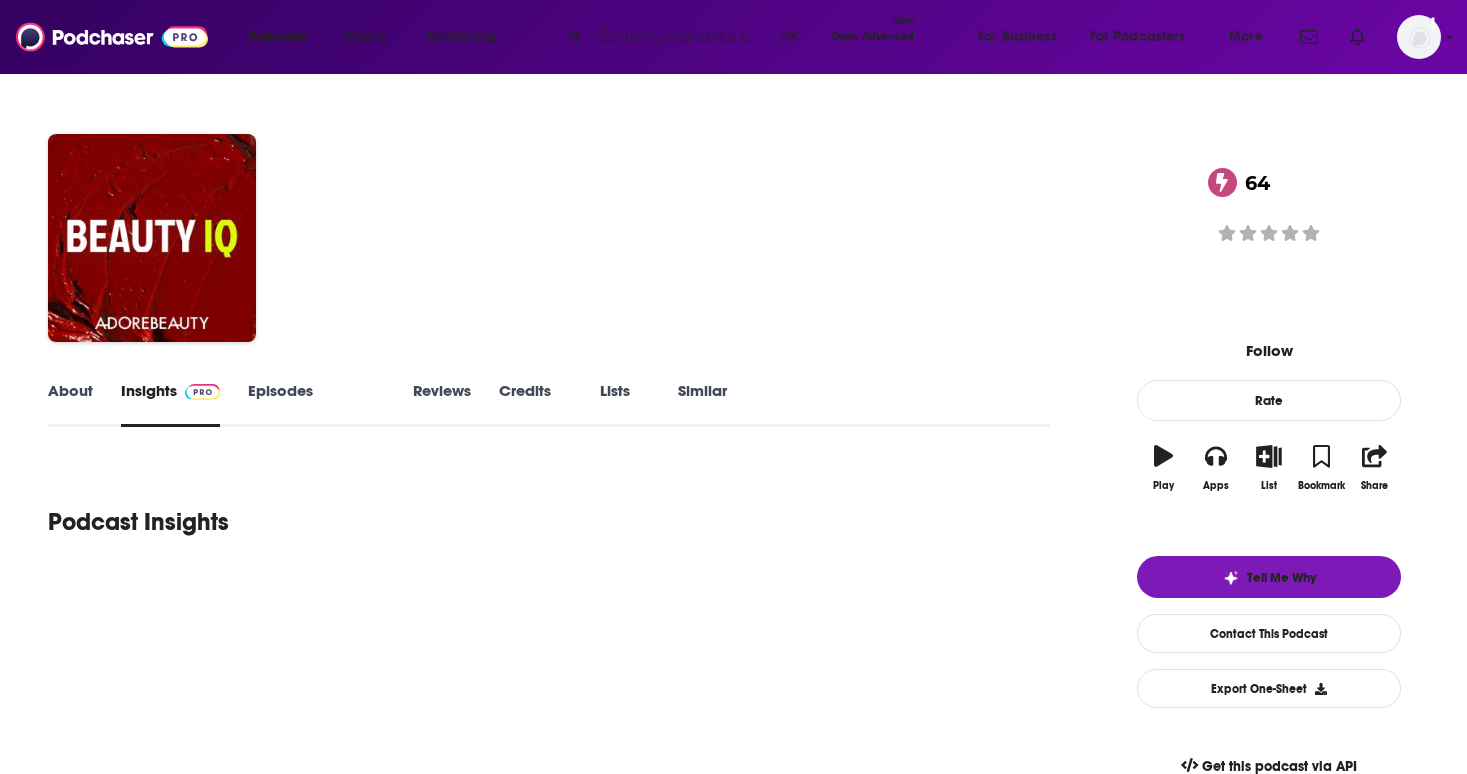 click on "About" at bounding box center (70, 404) 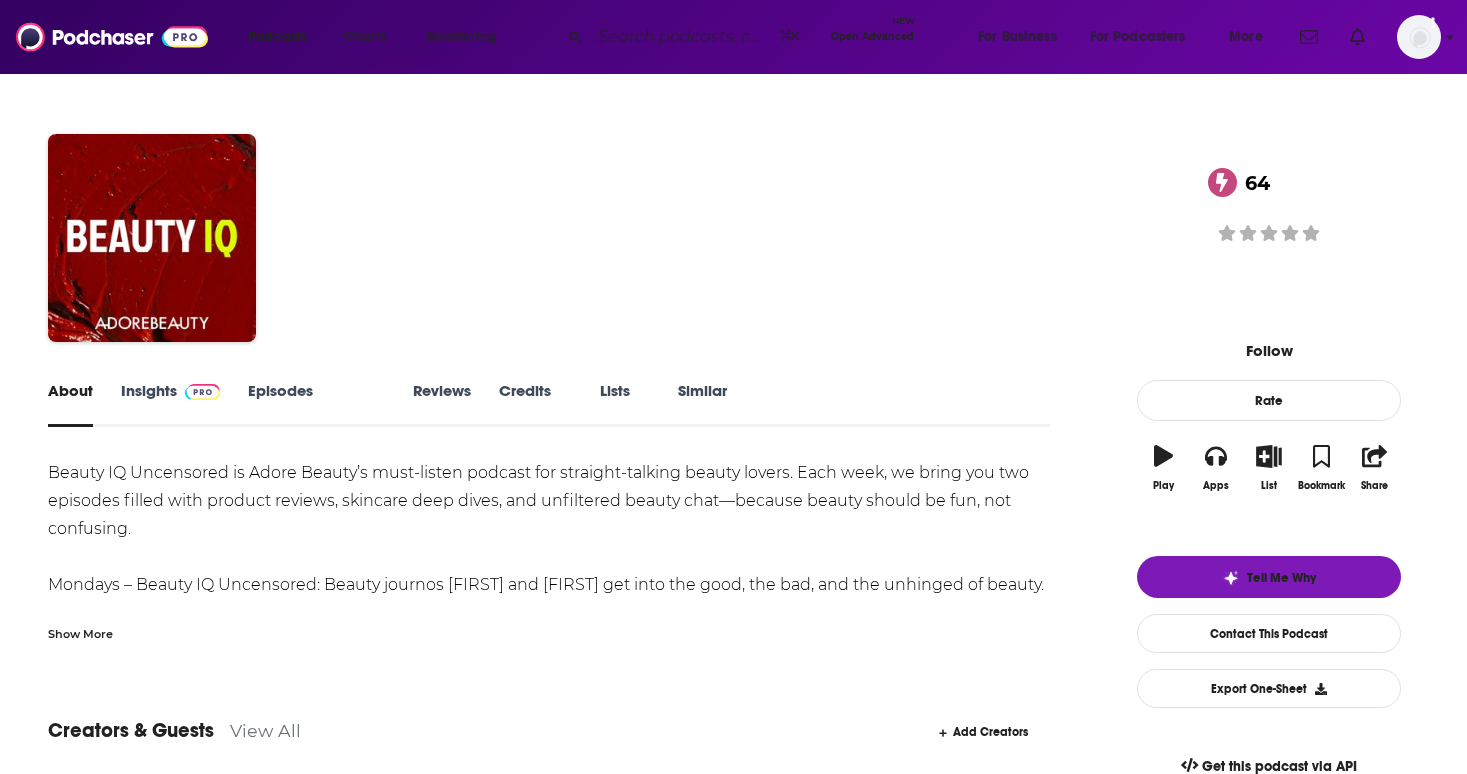 click on "Episodes 477" at bounding box center [316, 404] 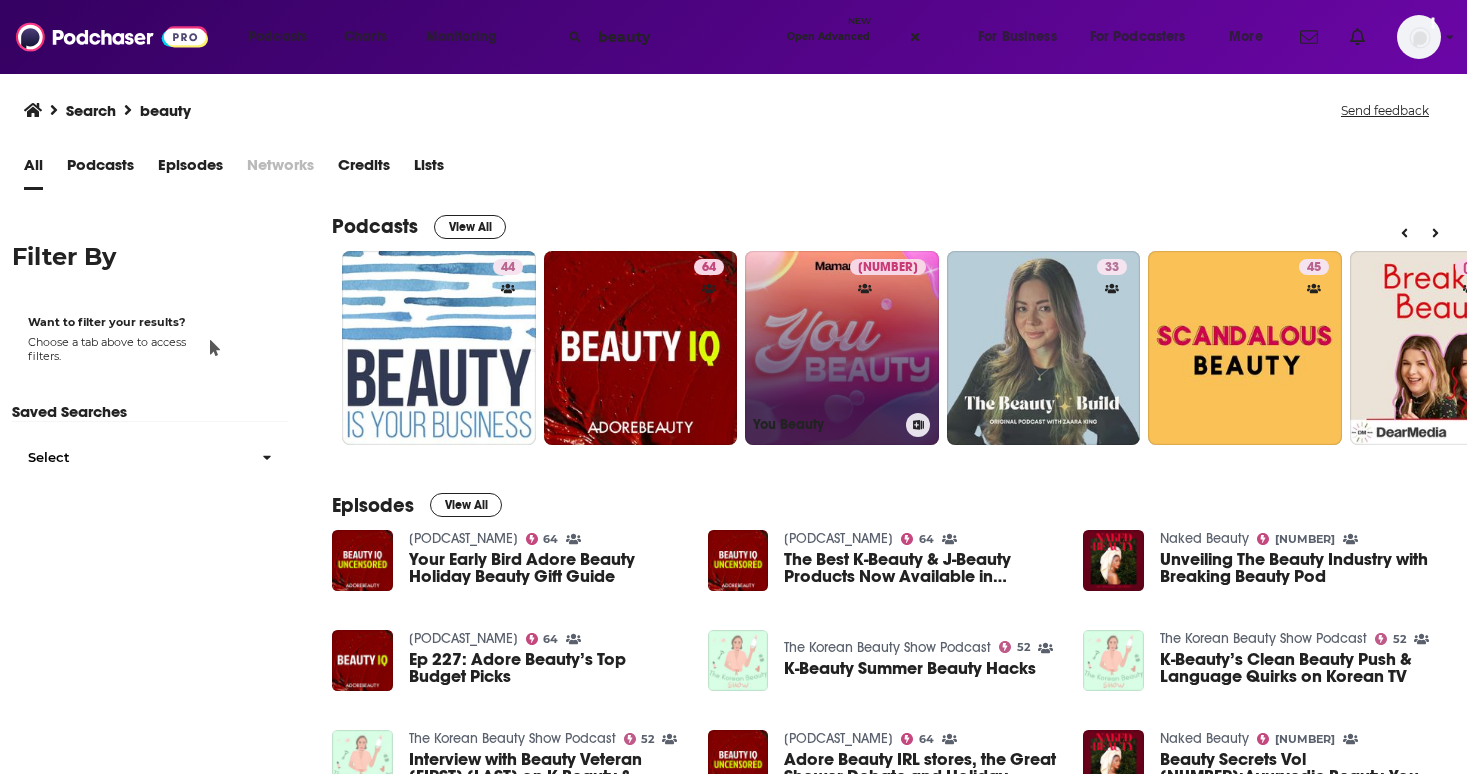 click on "72 You Beauty" at bounding box center (842, 348) 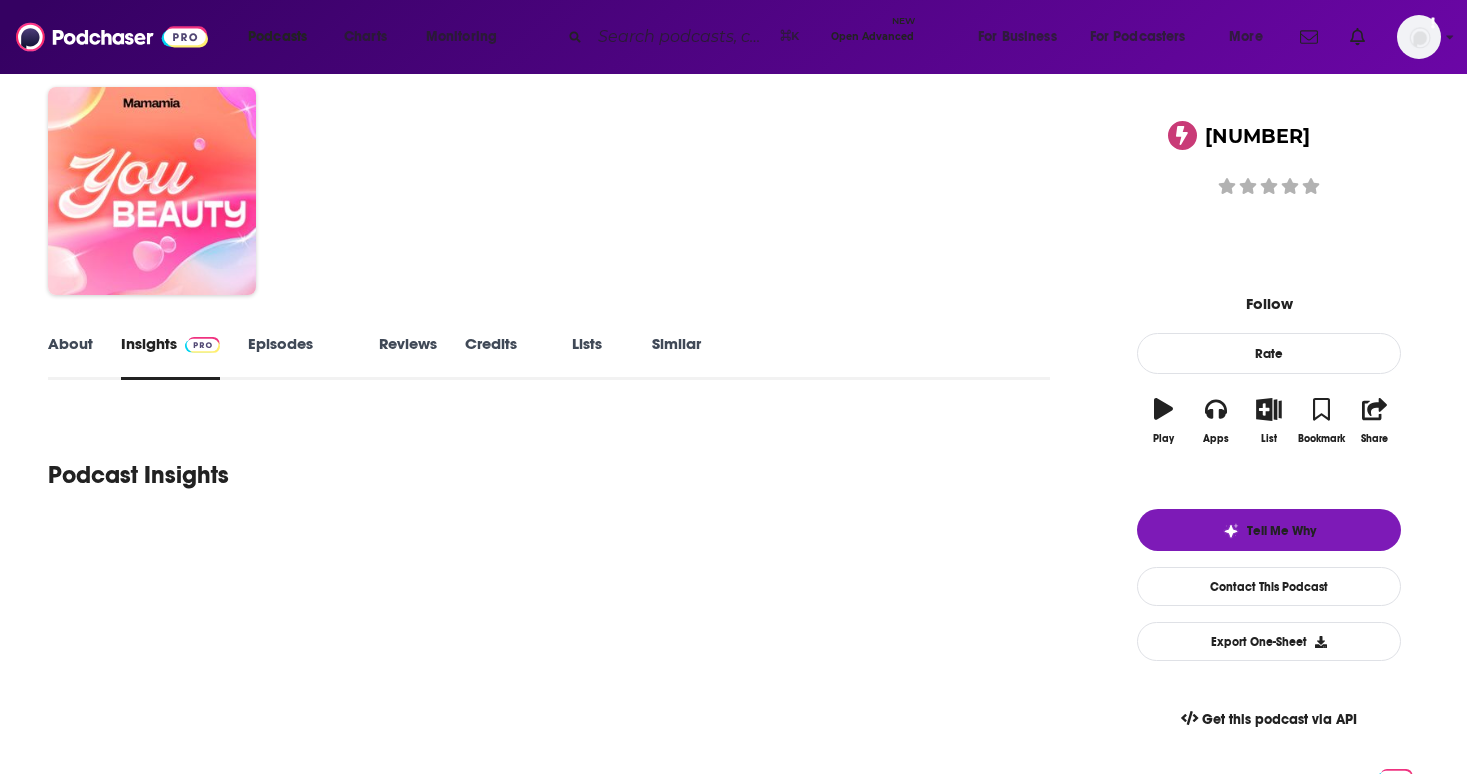 scroll, scrollTop: 48, scrollLeft: 0, axis: vertical 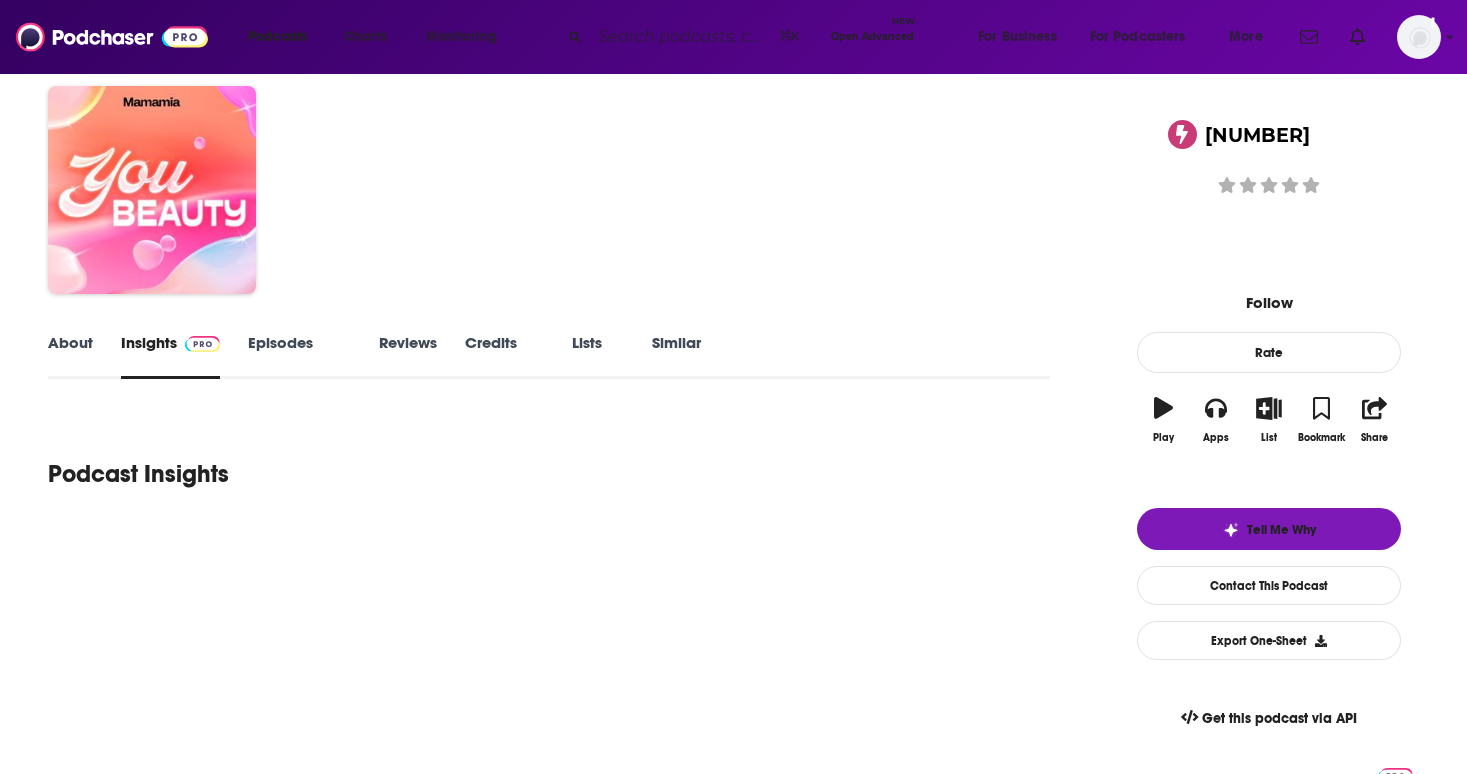 click on "Episodes 1377" at bounding box center [299, 356] 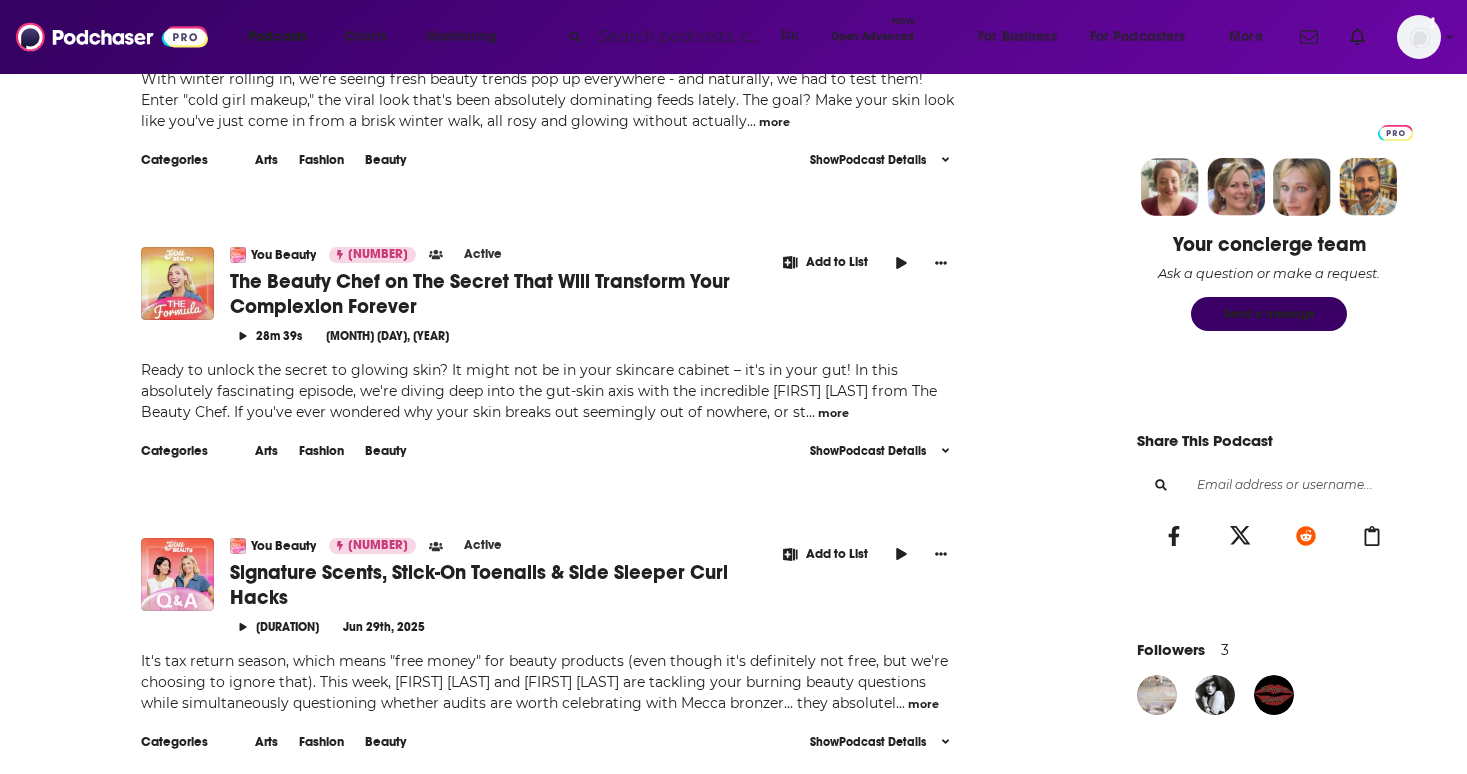 scroll, scrollTop: 936, scrollLeft: 0, axis: vertical 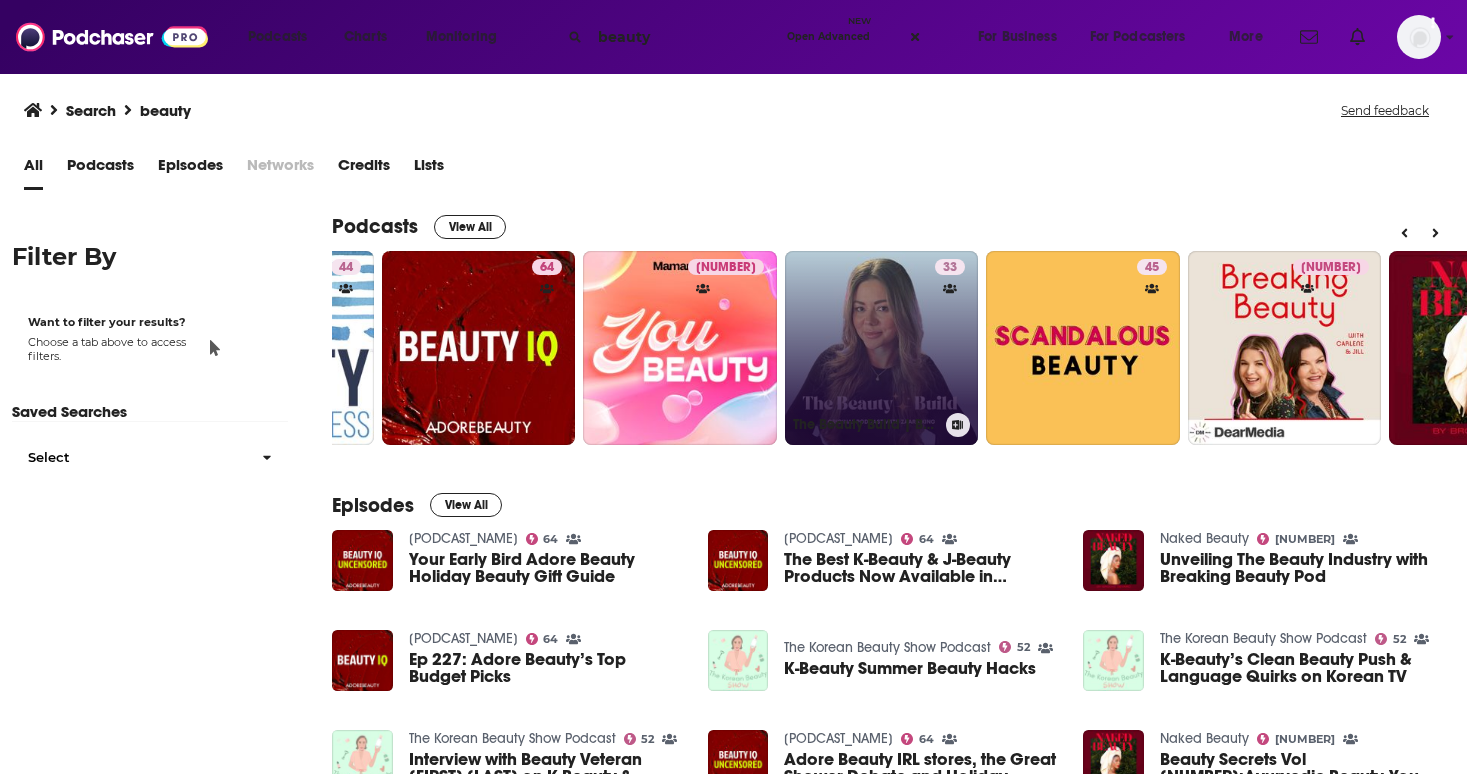 click on "[NUMBER] The [PODCAST_NAME]" at bounding box center (882, 348) 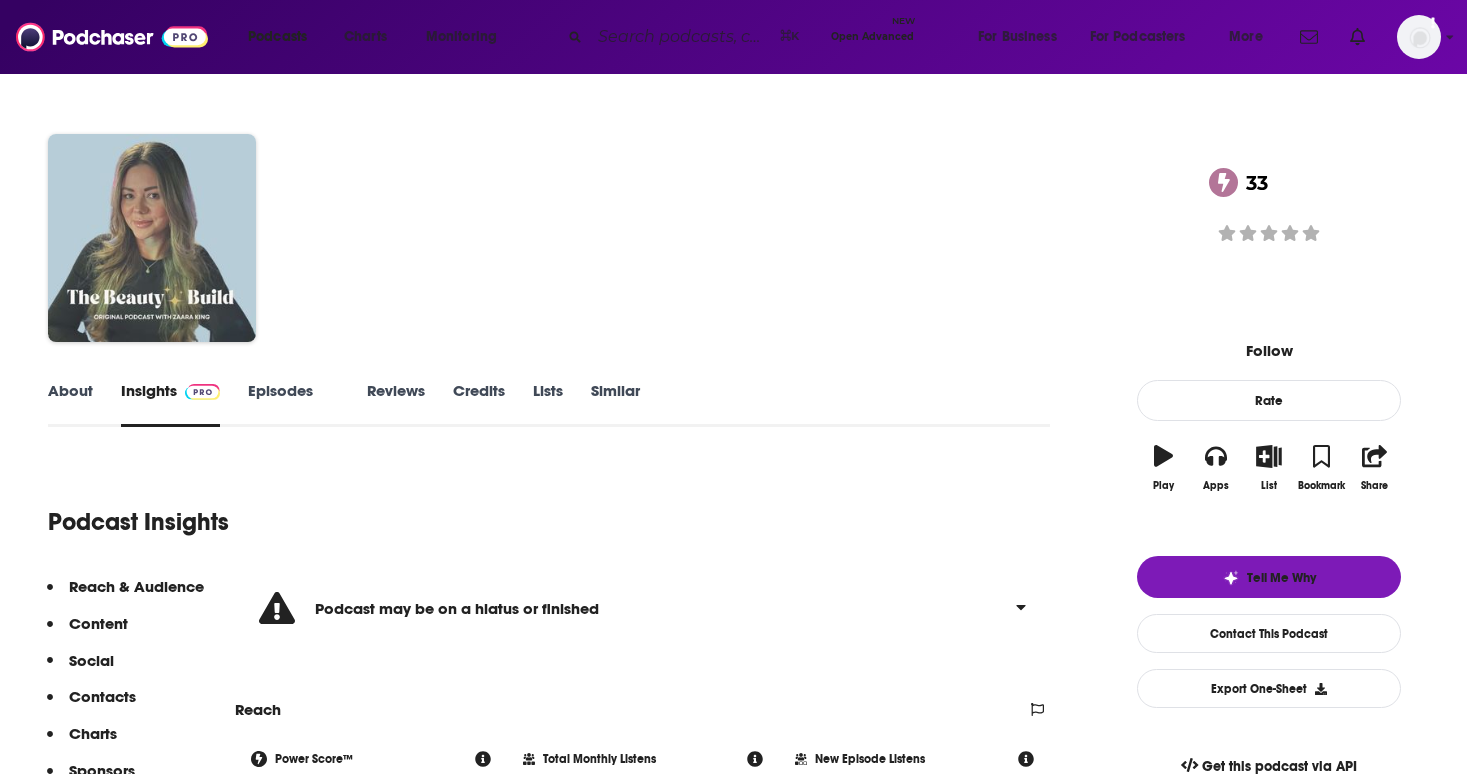 click on "About" at bounding box center (70, 404) 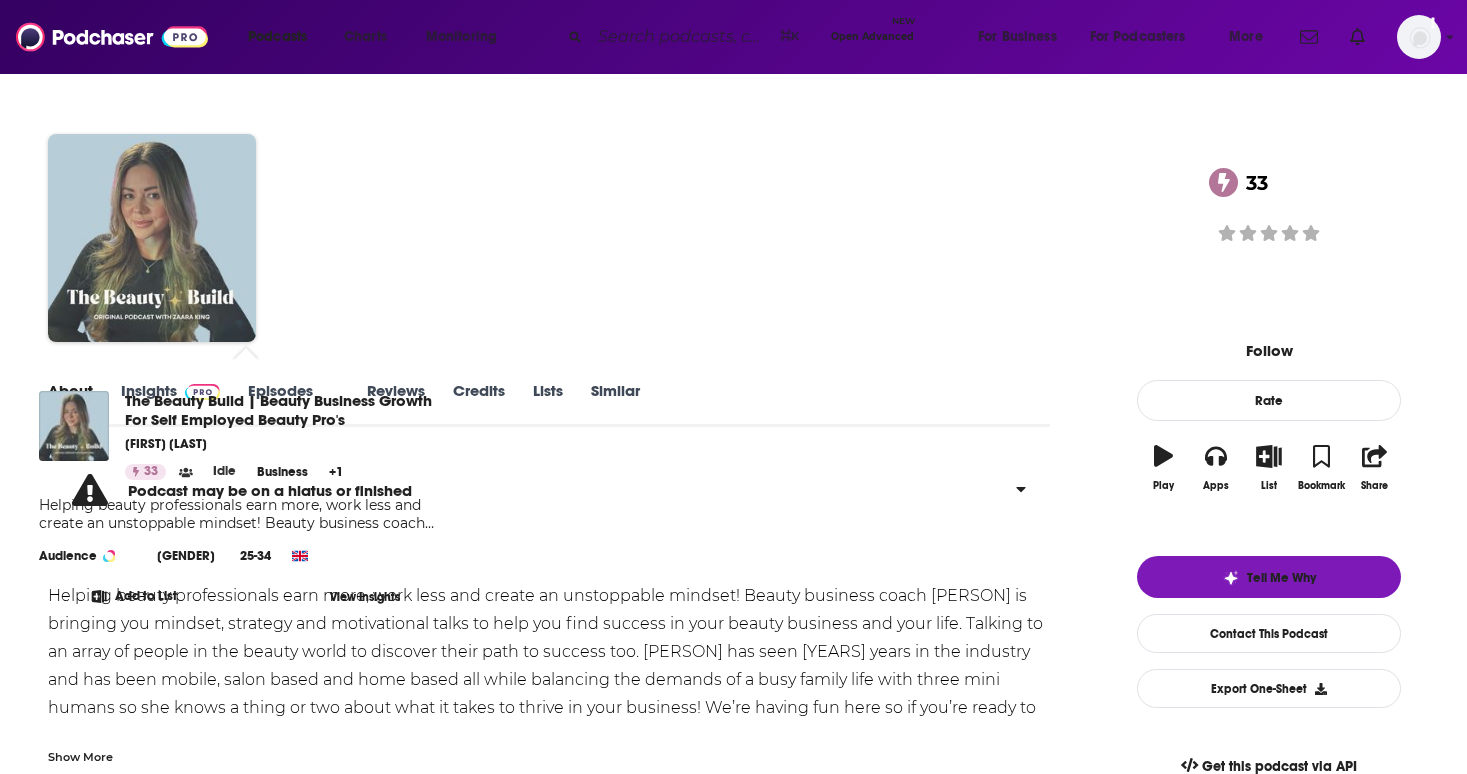 click on "About Insights Episodes 51 Reviews Credits Lists Similar Podcast may be on a hiatus or finished Helping beauty professionals earn more, work less and create an unstoppable mindset! Beauty business coach [FIRST] [LAST] is bringing you mindset, strategy and motivational talks to help you find success in your beauty business and your life. Talking to an array of people in the beauty world to discover their path to success too. [FIRST] [LAST] has seen 12 years in the industry and has been mobile, salon based and home based all while balancing the demands of a busy family life with three mini humans so she knows a thing or two about what it takes to thrive in your business! We’re having fun here so if you’re ready to become a beauty build pro? Listen in! Show More Creators & Guests We don't know anything about the creators of this podcast yet . You can add them yourself so they can be credited for this and other podcasts. Recent Episodes View All Ep 51 - What's the purpose? - End of Part 1! [MONTH] [DAY]th, [YEAR] add a review" at bounding box center [733, 1255] 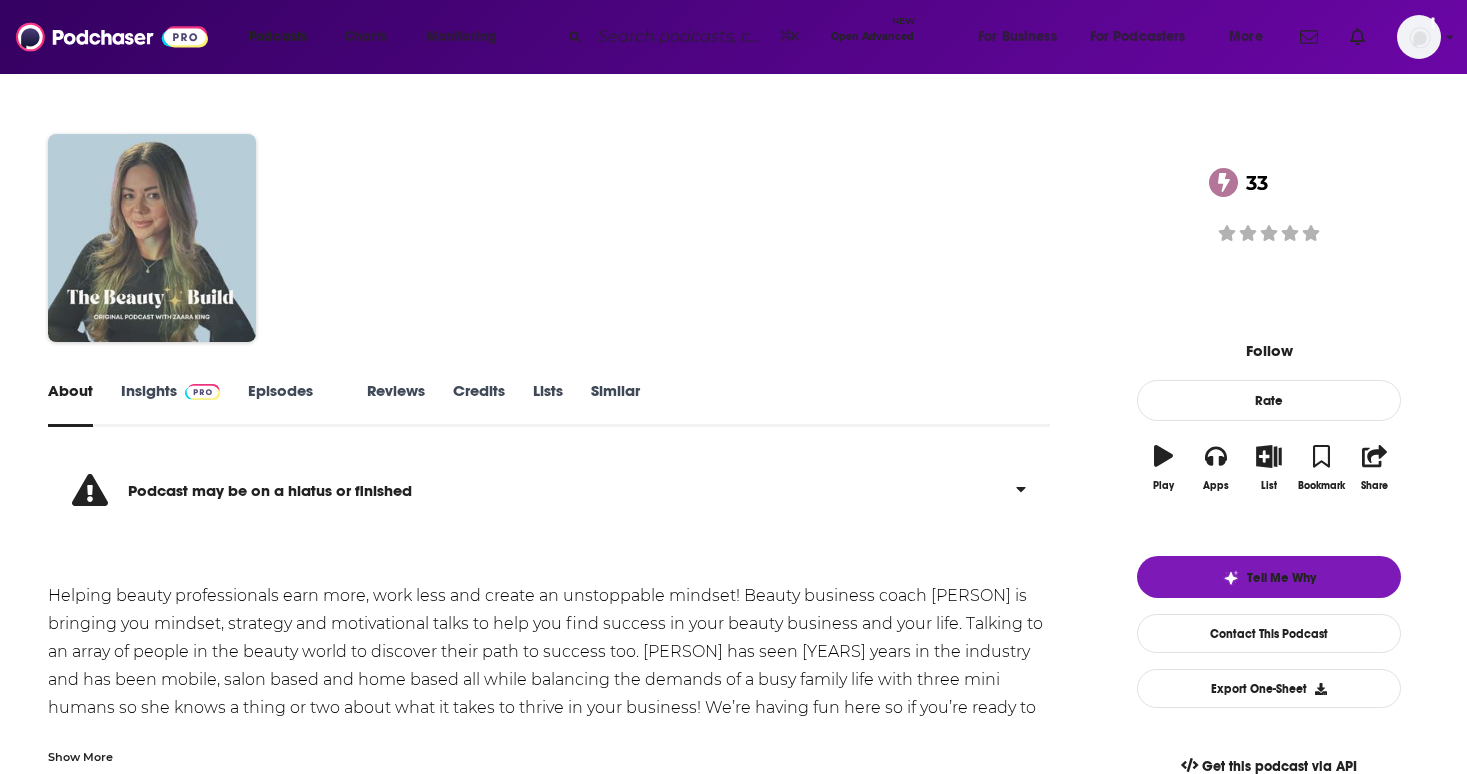 click on "Episodes 51" at bounding box center (293, 404) 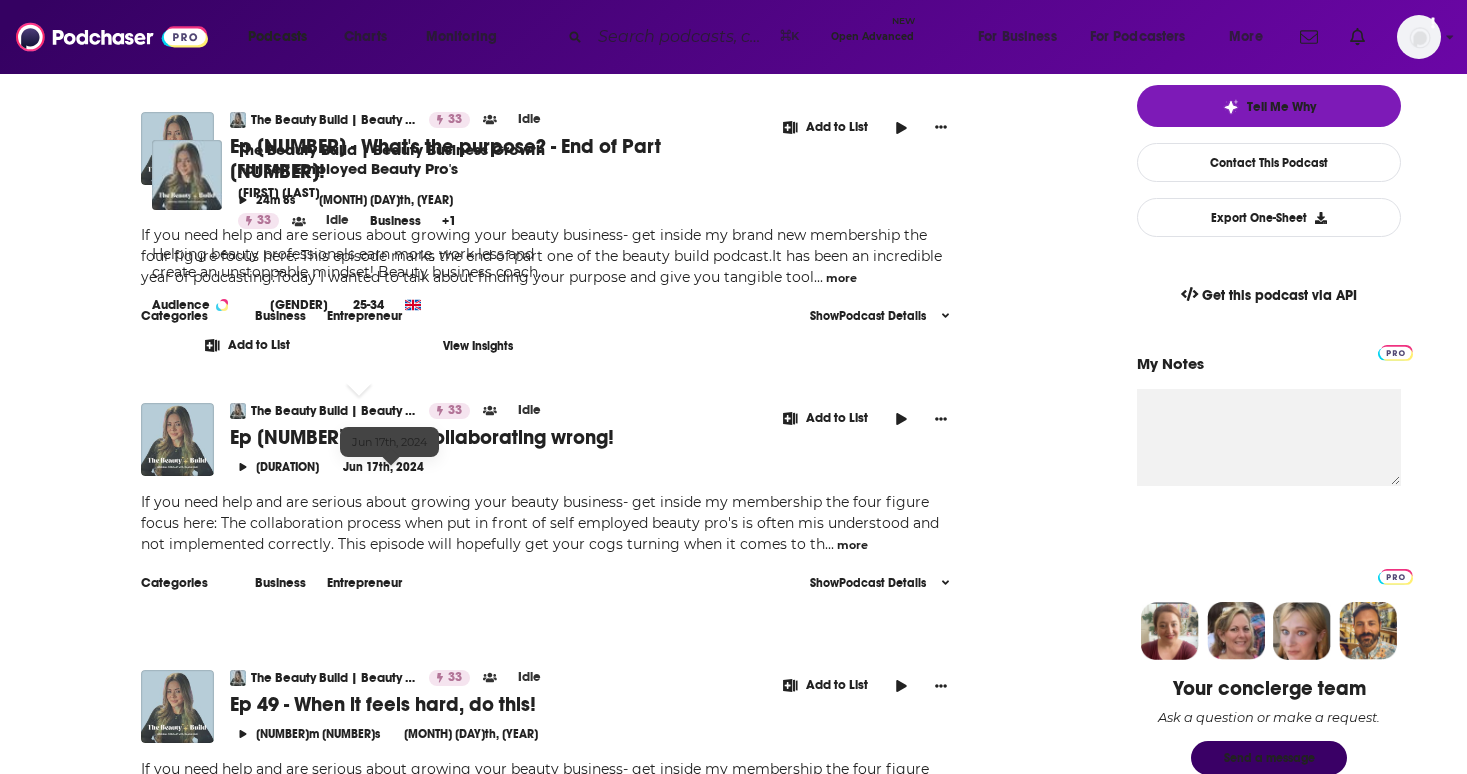 scroll, scrollTop: 484, scrollLeft: 0, axis: vertical 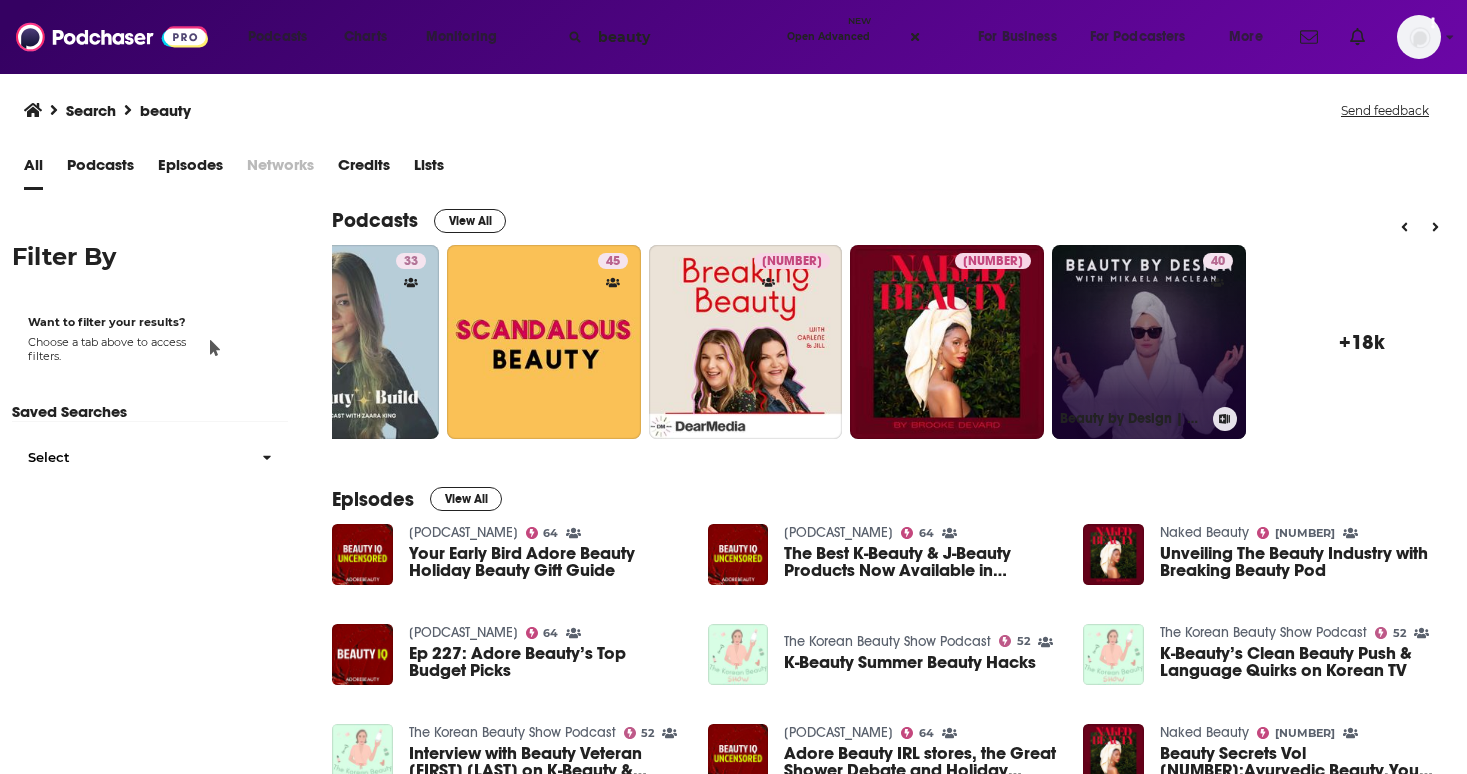 click on "40 Beauty by Design | Human Design, Astrology & Beauty" at bounding box center (1149, 342) 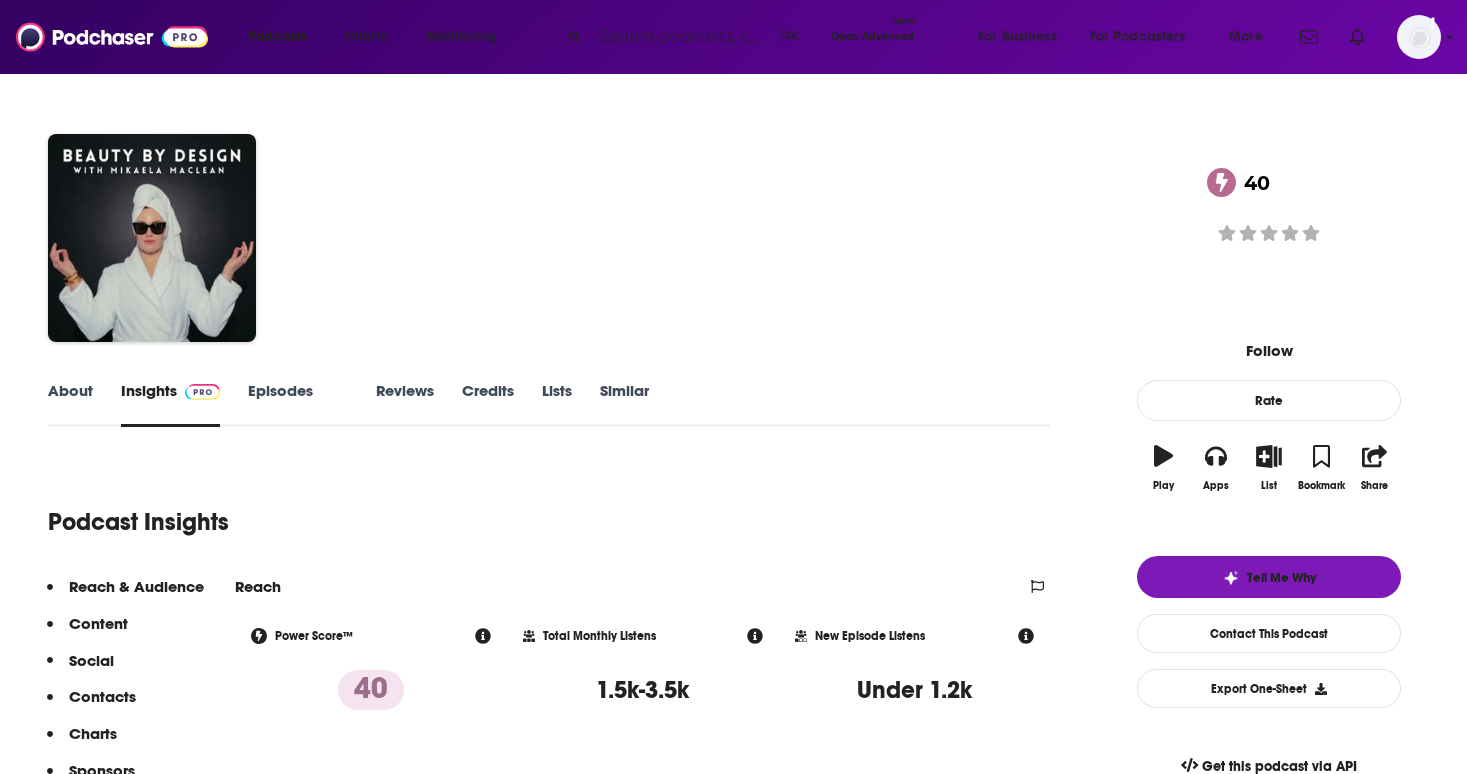 click on "About" at bounding box center (70, 404) 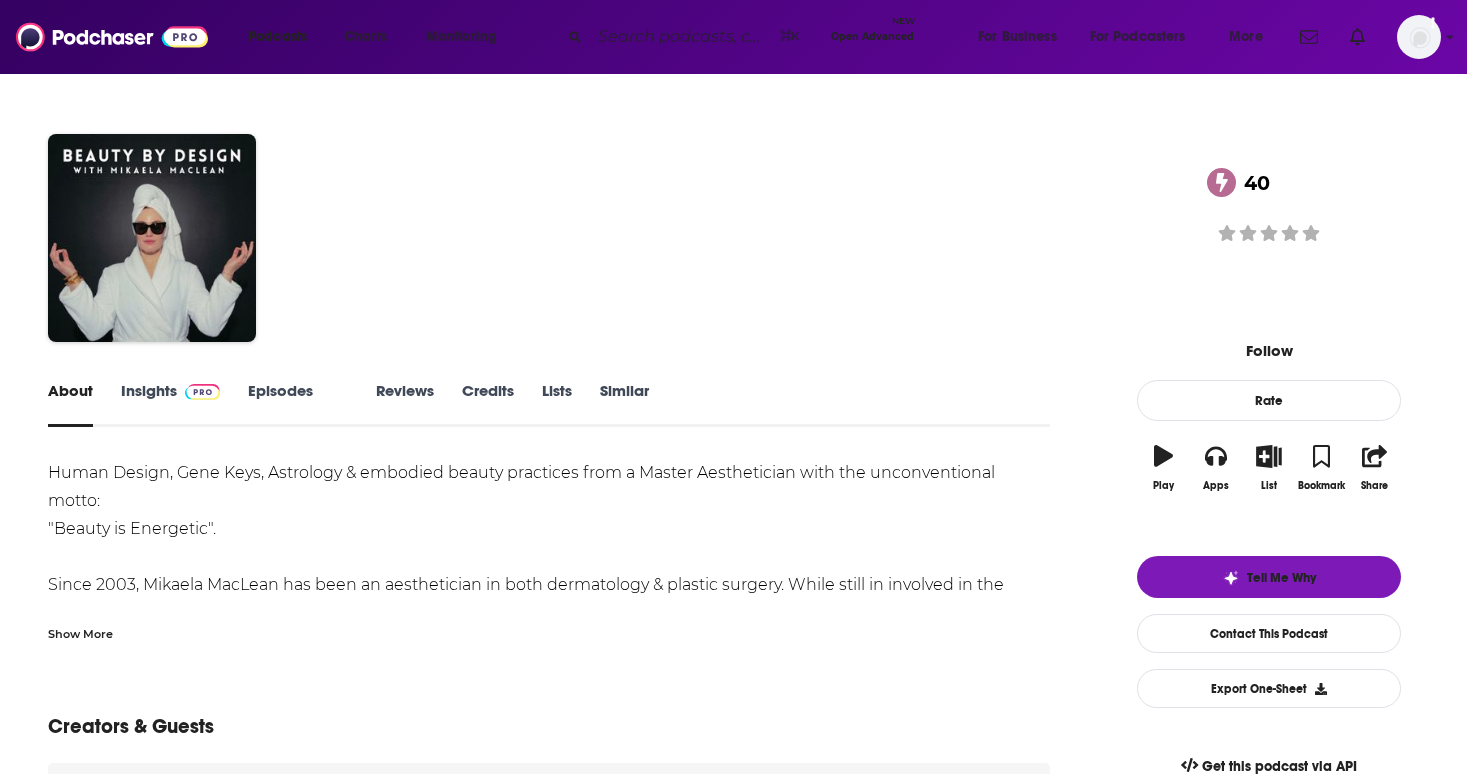 click on "Episodes 390" at bounding box center (298, 404) 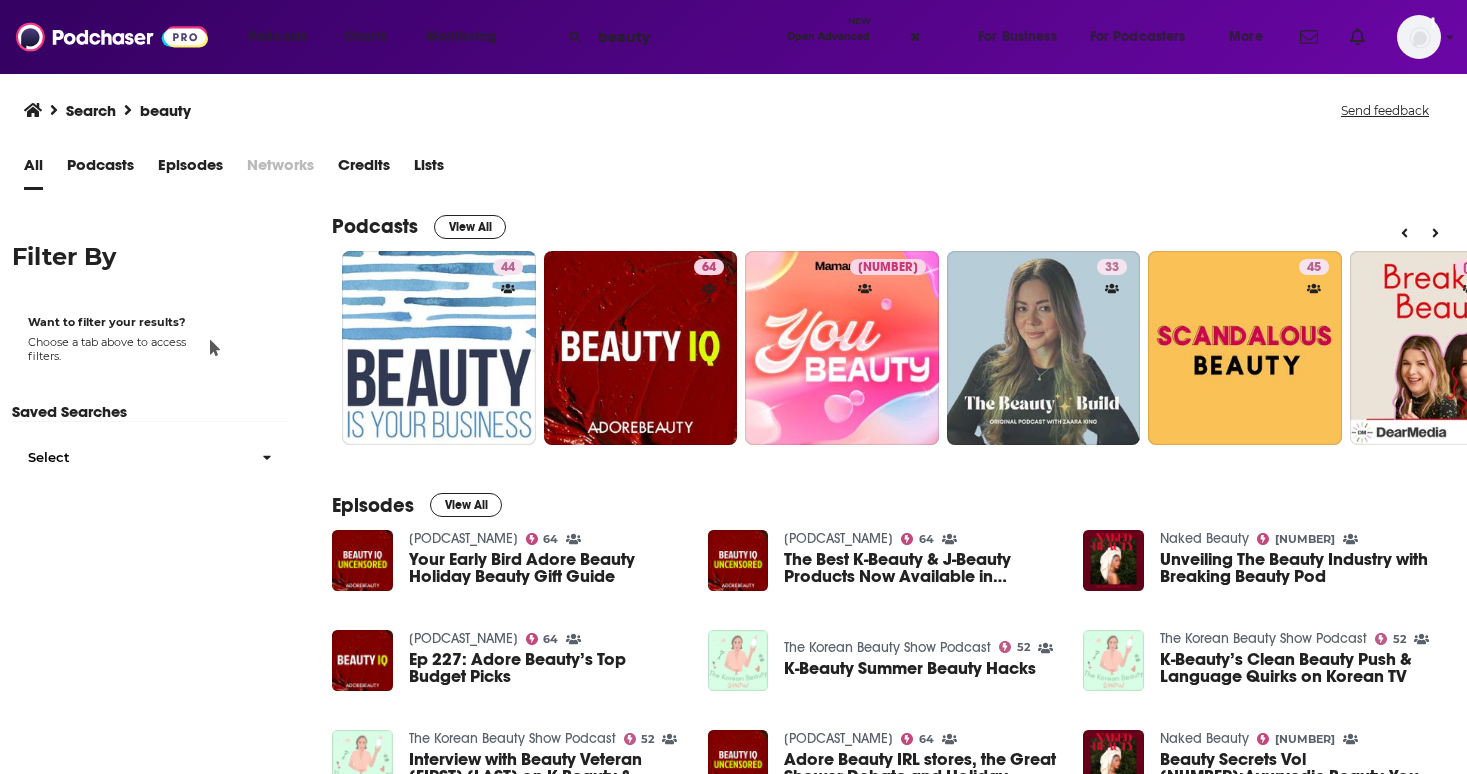 click on "beauty Open Advanced New" at bounding box center (737, 37) 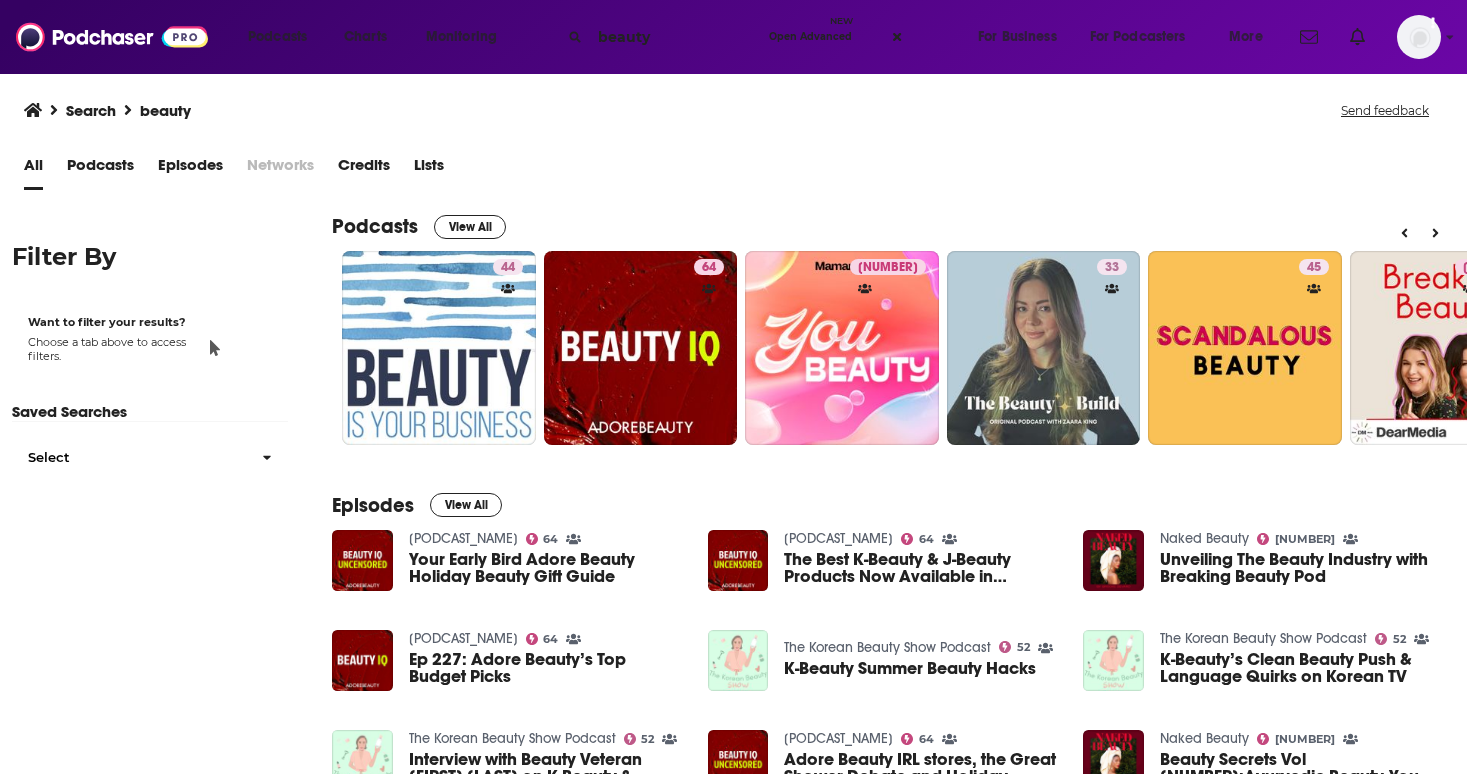 click on "beauty" at bounding box center [675, 37] 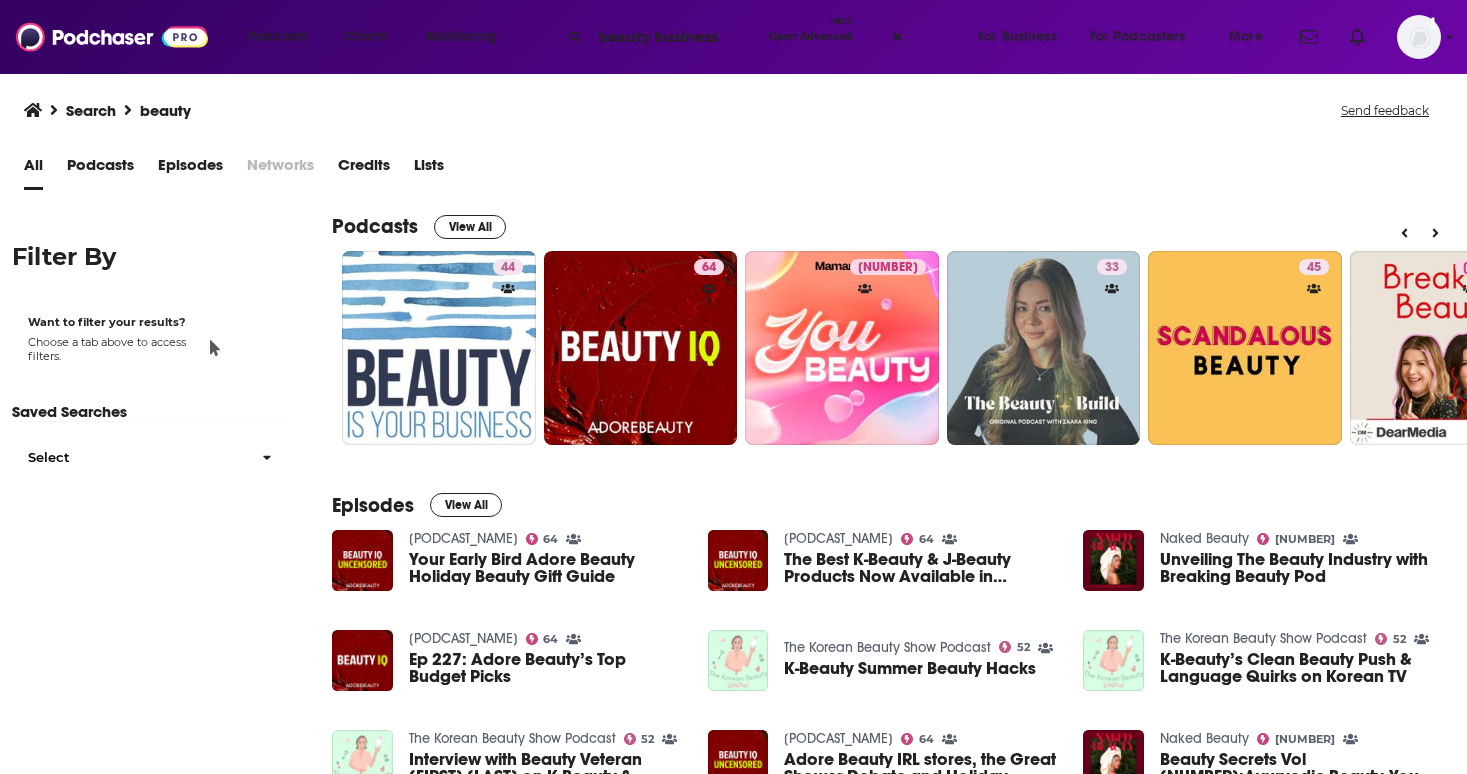 type on "beauty business" 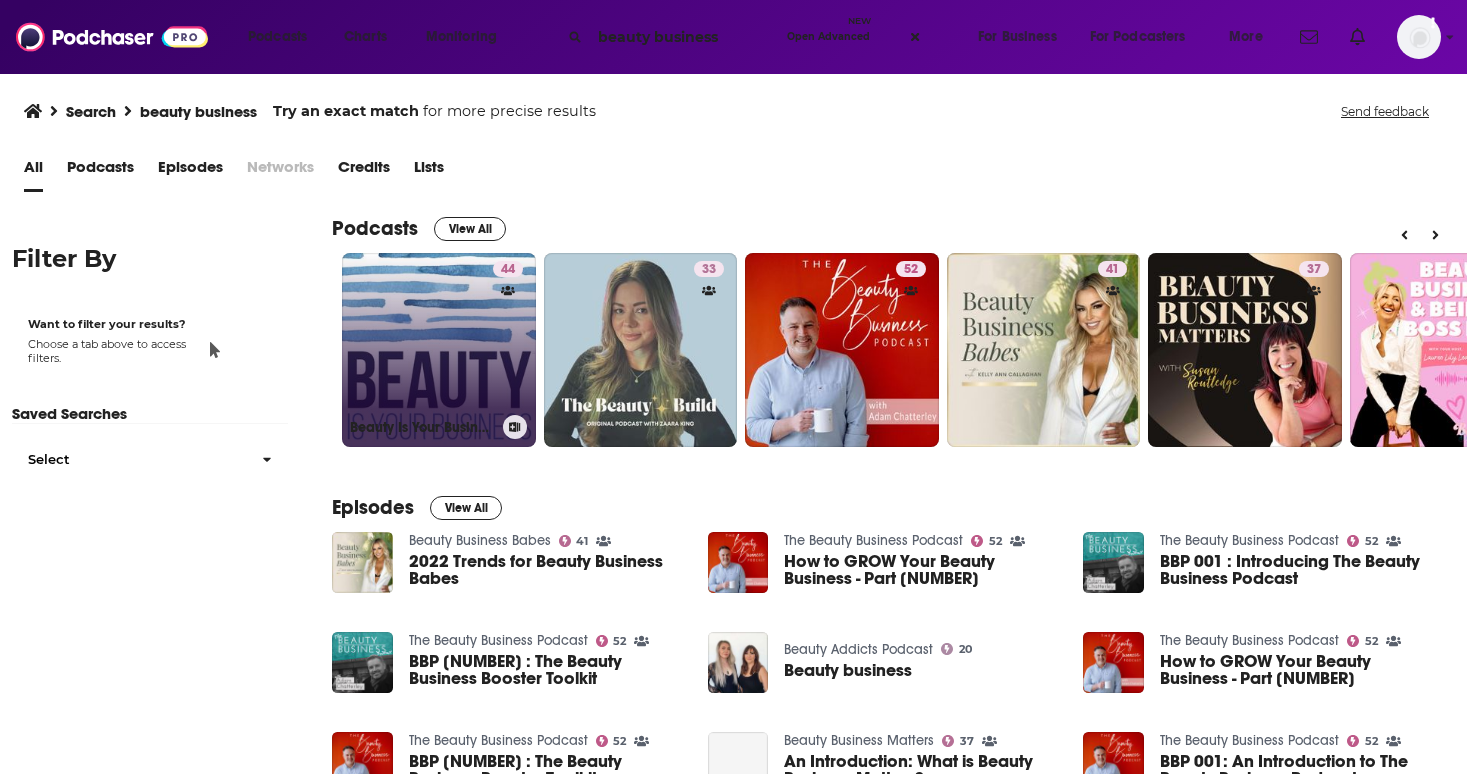 click on "[NUMBER] Beauty Is Your Business - beautytech and beauty innovation" at bounding box center (439, 350) 